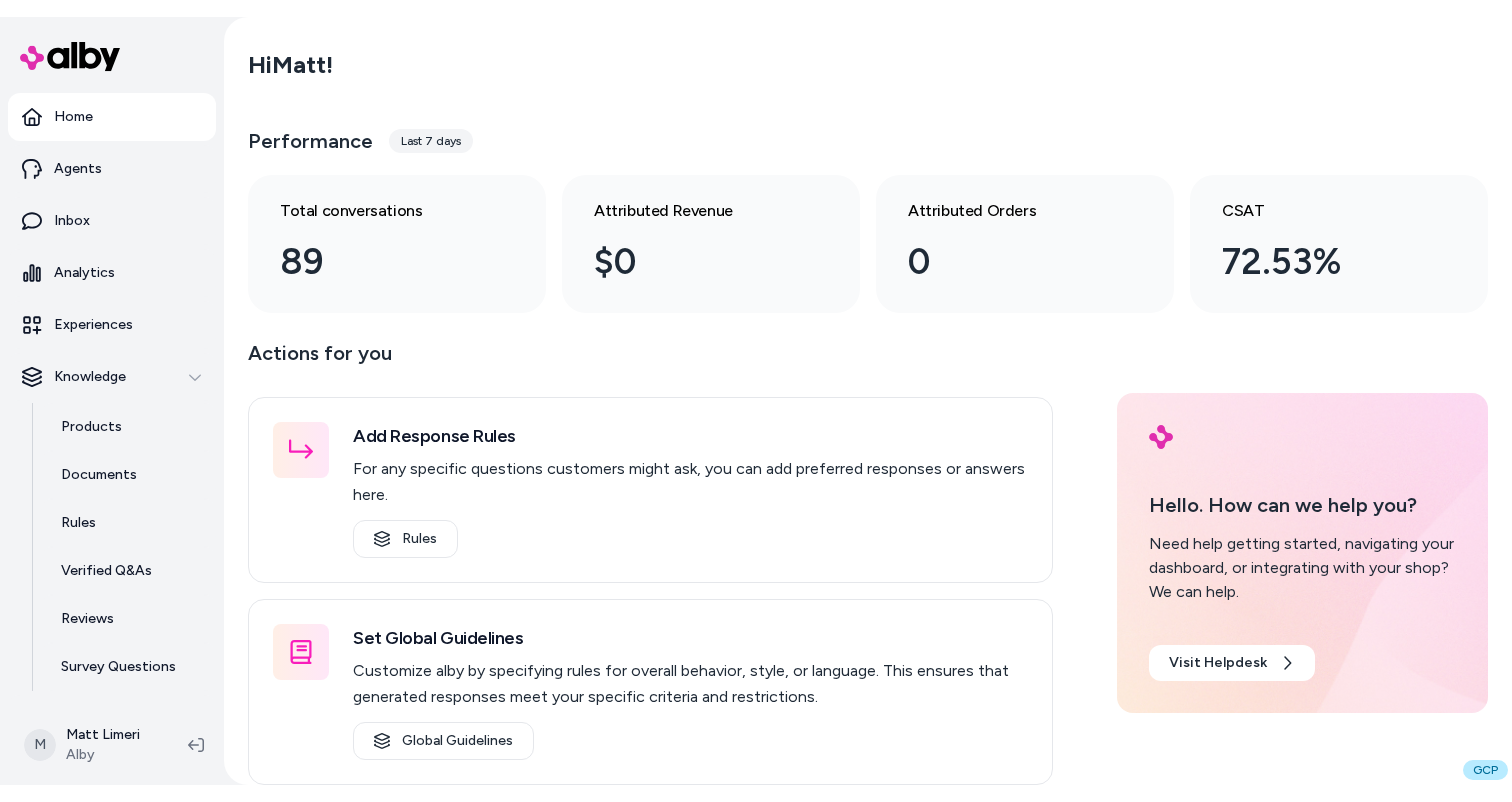 scroll, scrollTop: 0, scrollLeft: 0, axis: both 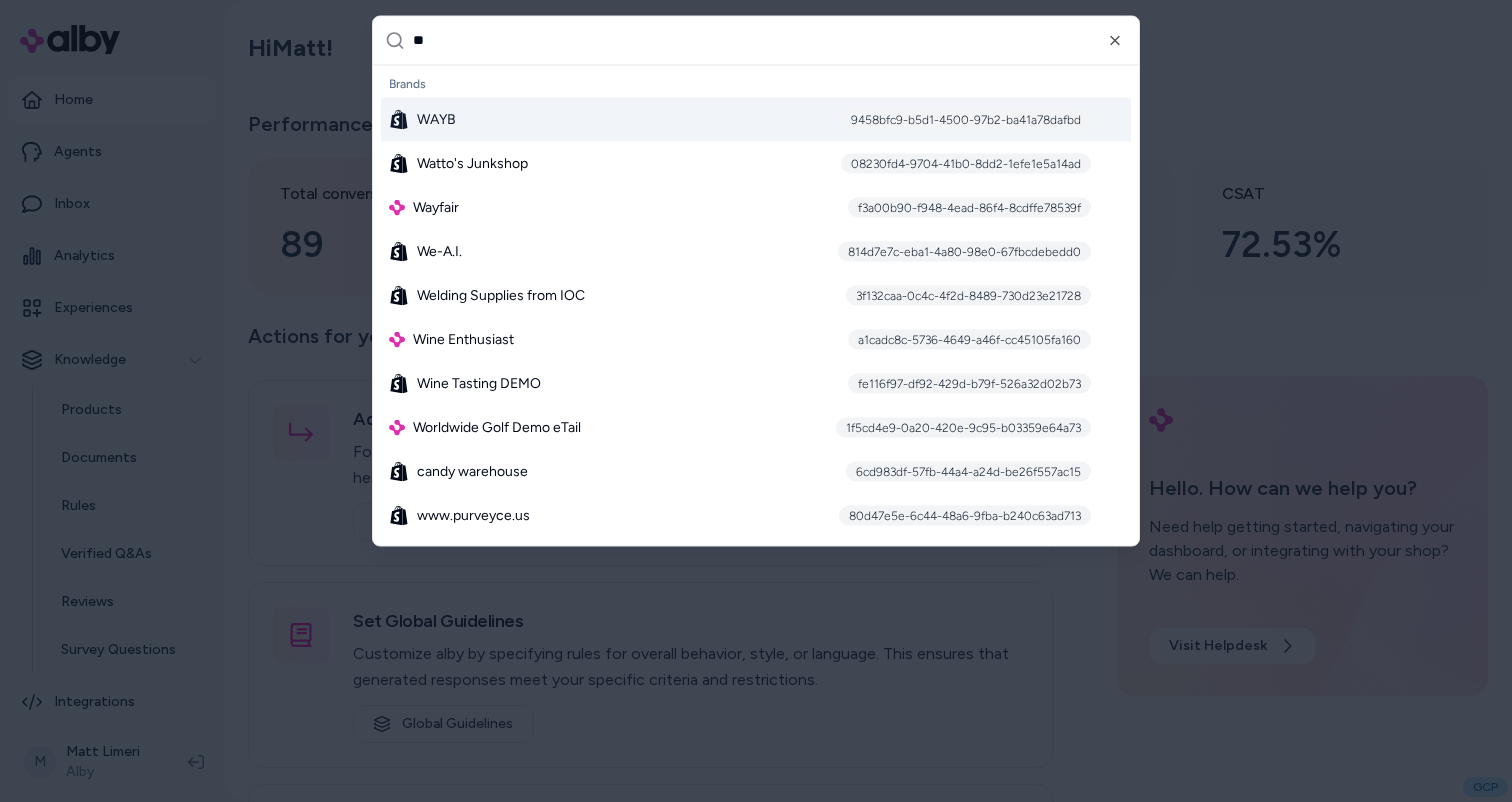 type on "***" 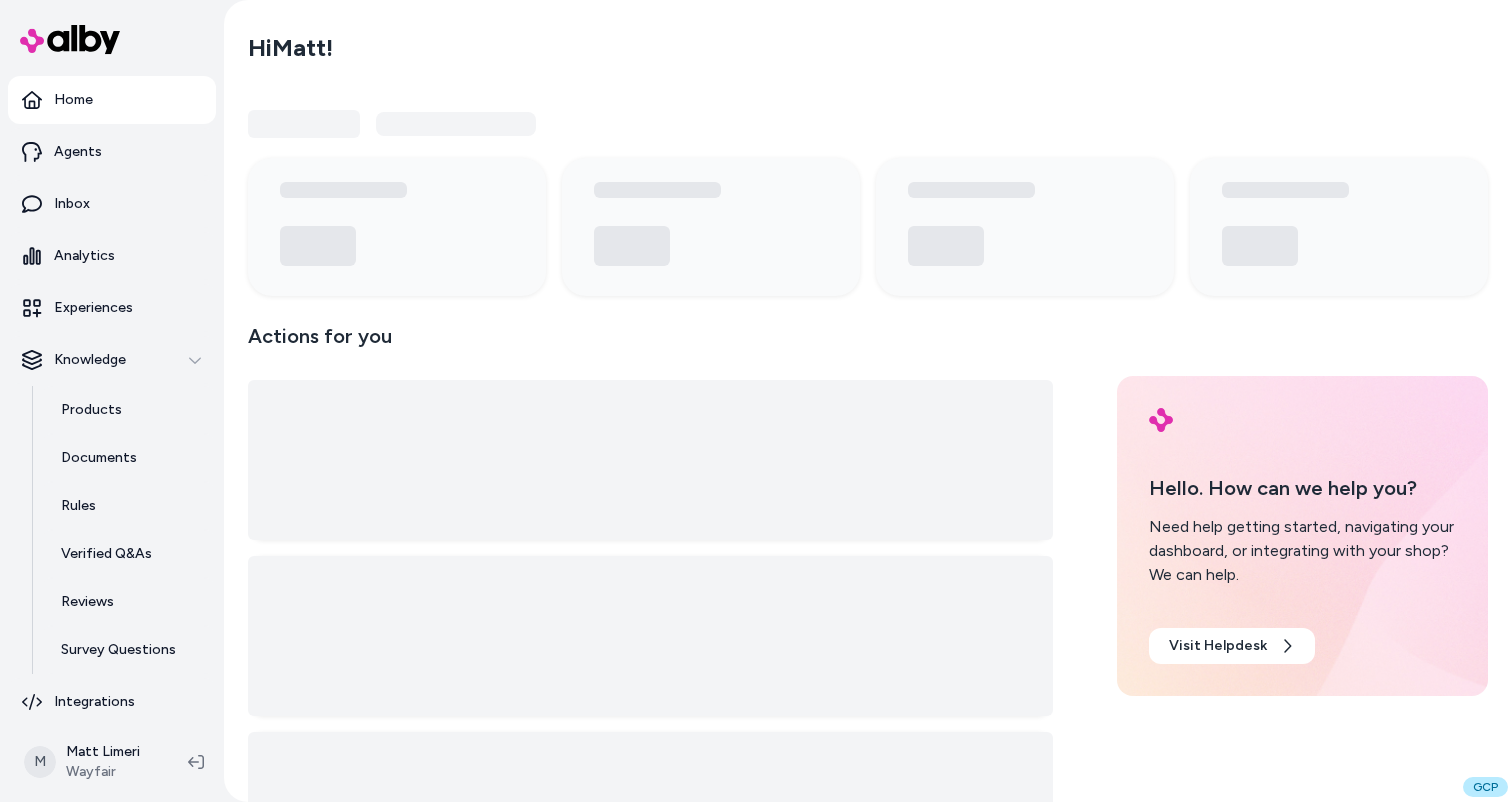scroll, scrollTop: 0, scrollLeft: 0, axis: both 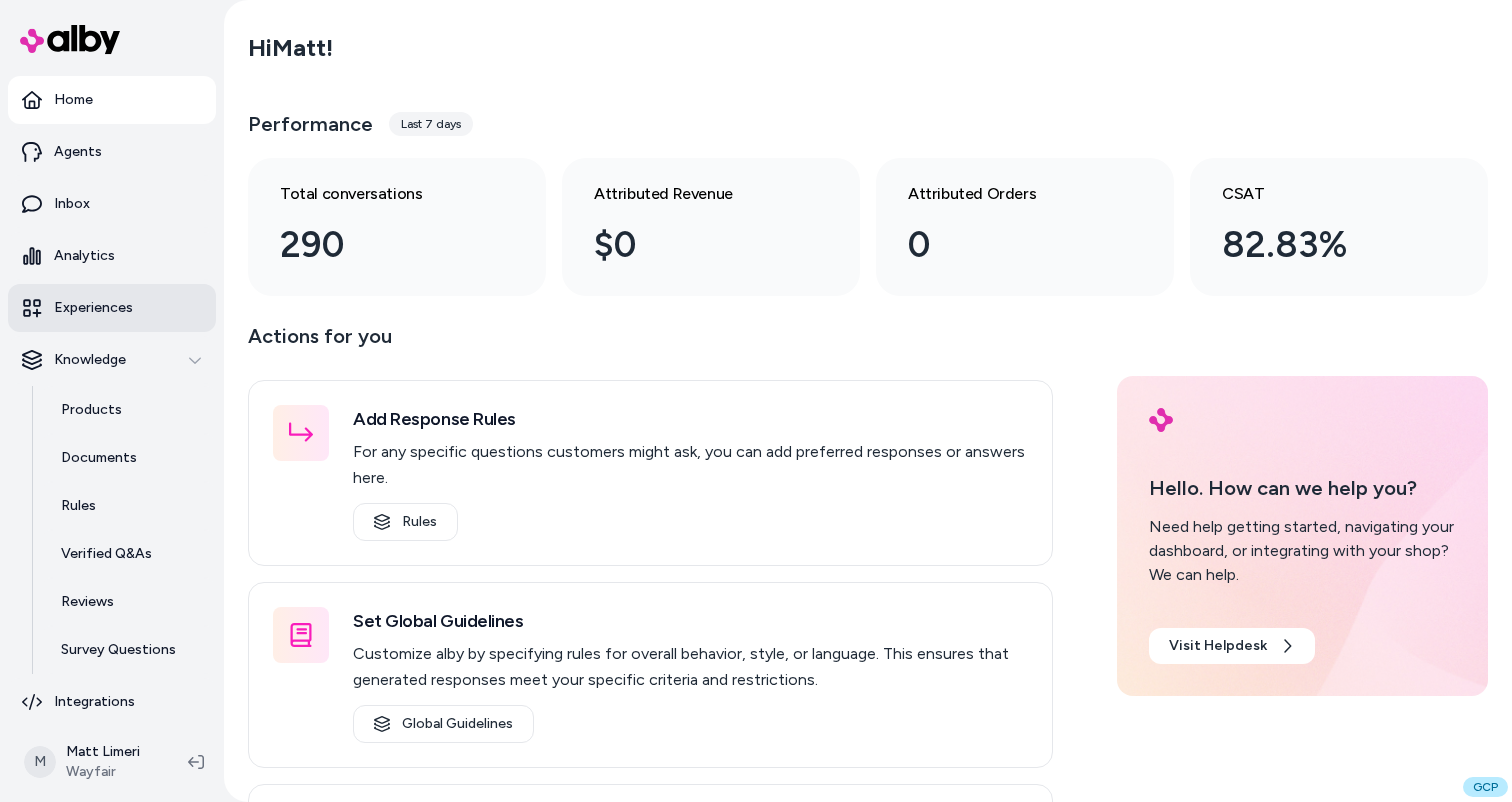 click on "Experiences" at bounding box center [93, 308] 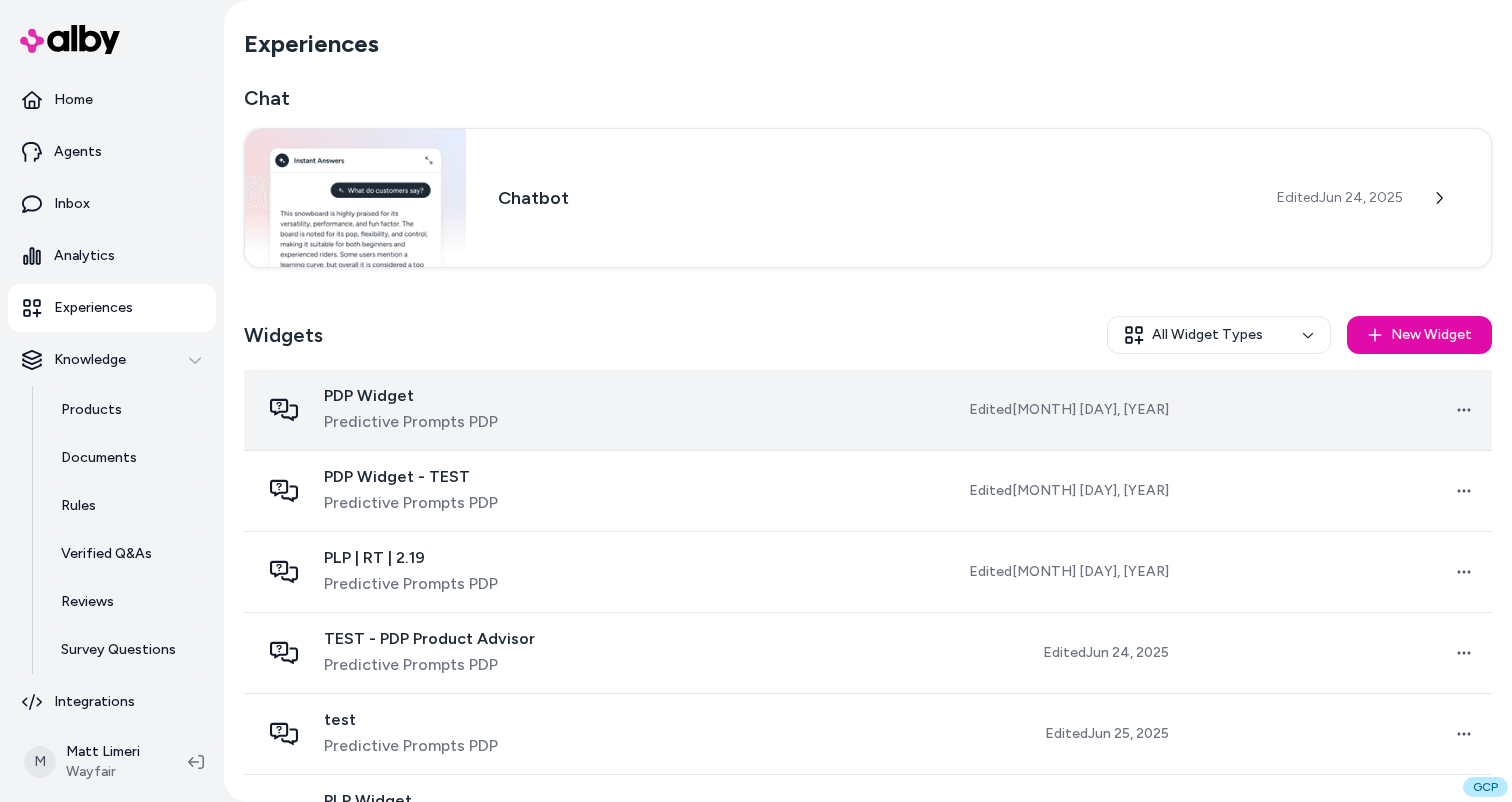 scroll, scrollTop: 69, scrollLeft: 0, axis: vertical 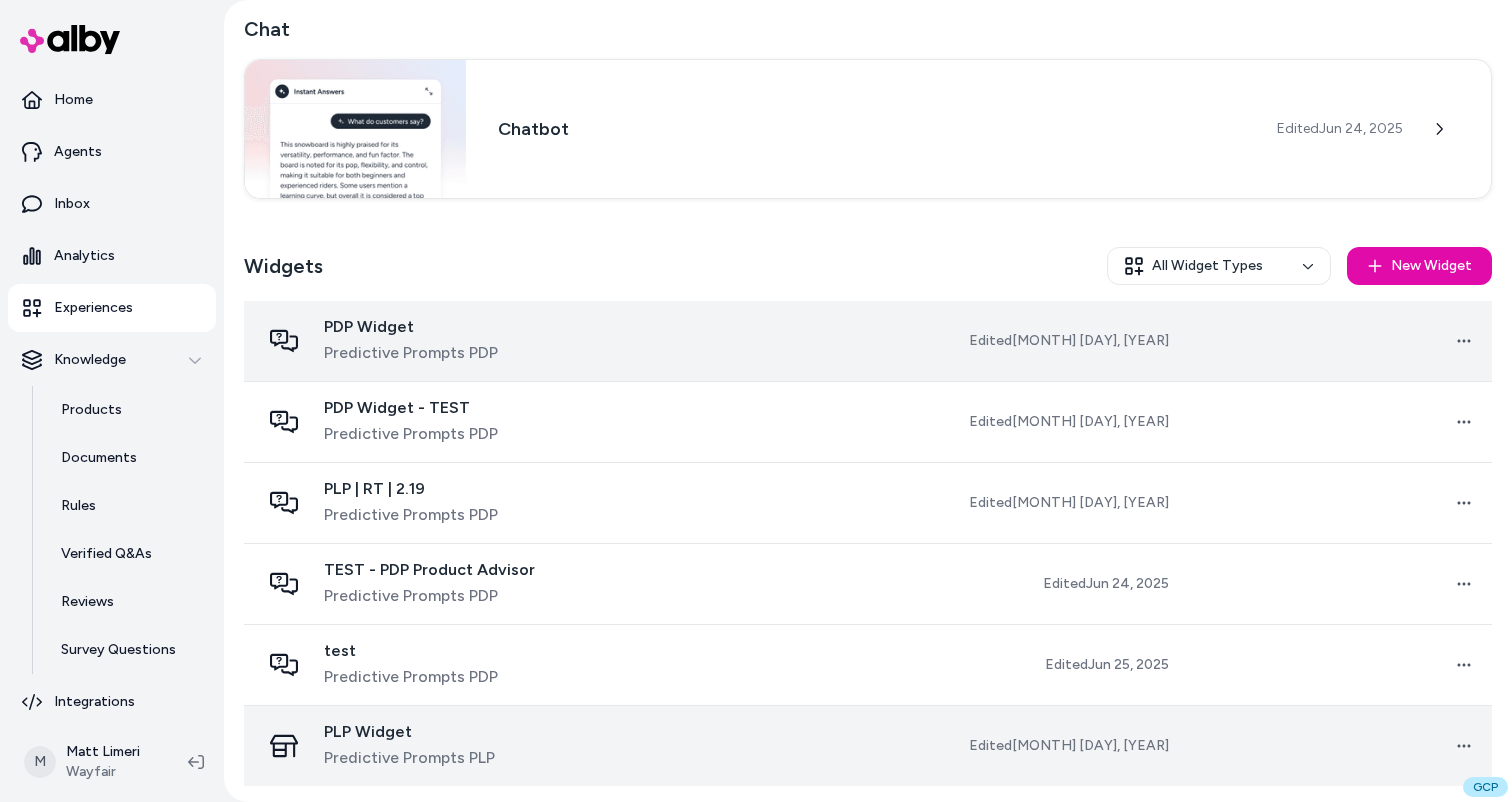 click on "PLP Widget Predictive Prompts PLP" at bounding box center [419, 746] 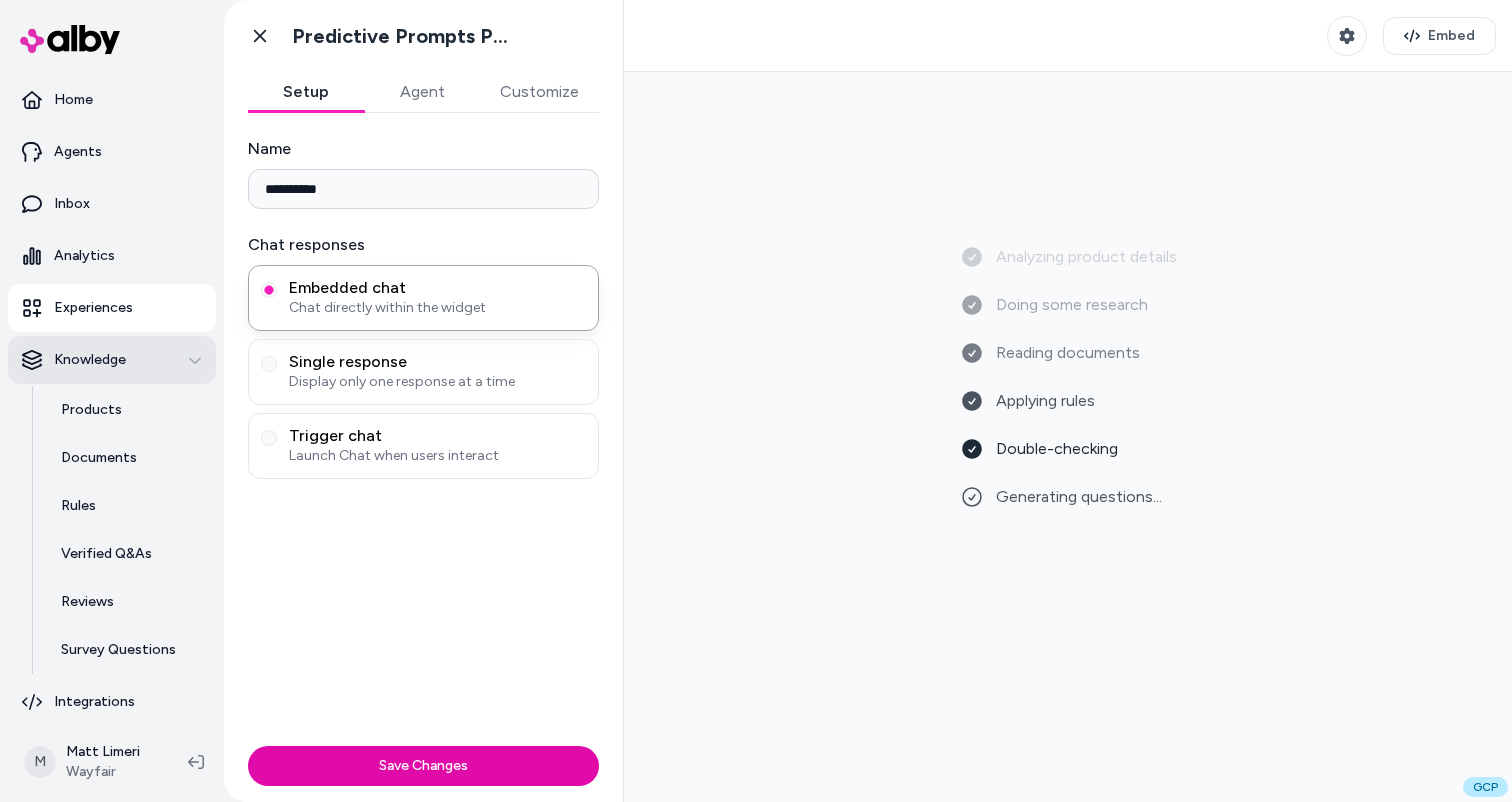 click on "Knowledge" at bounding box center [112, 360] 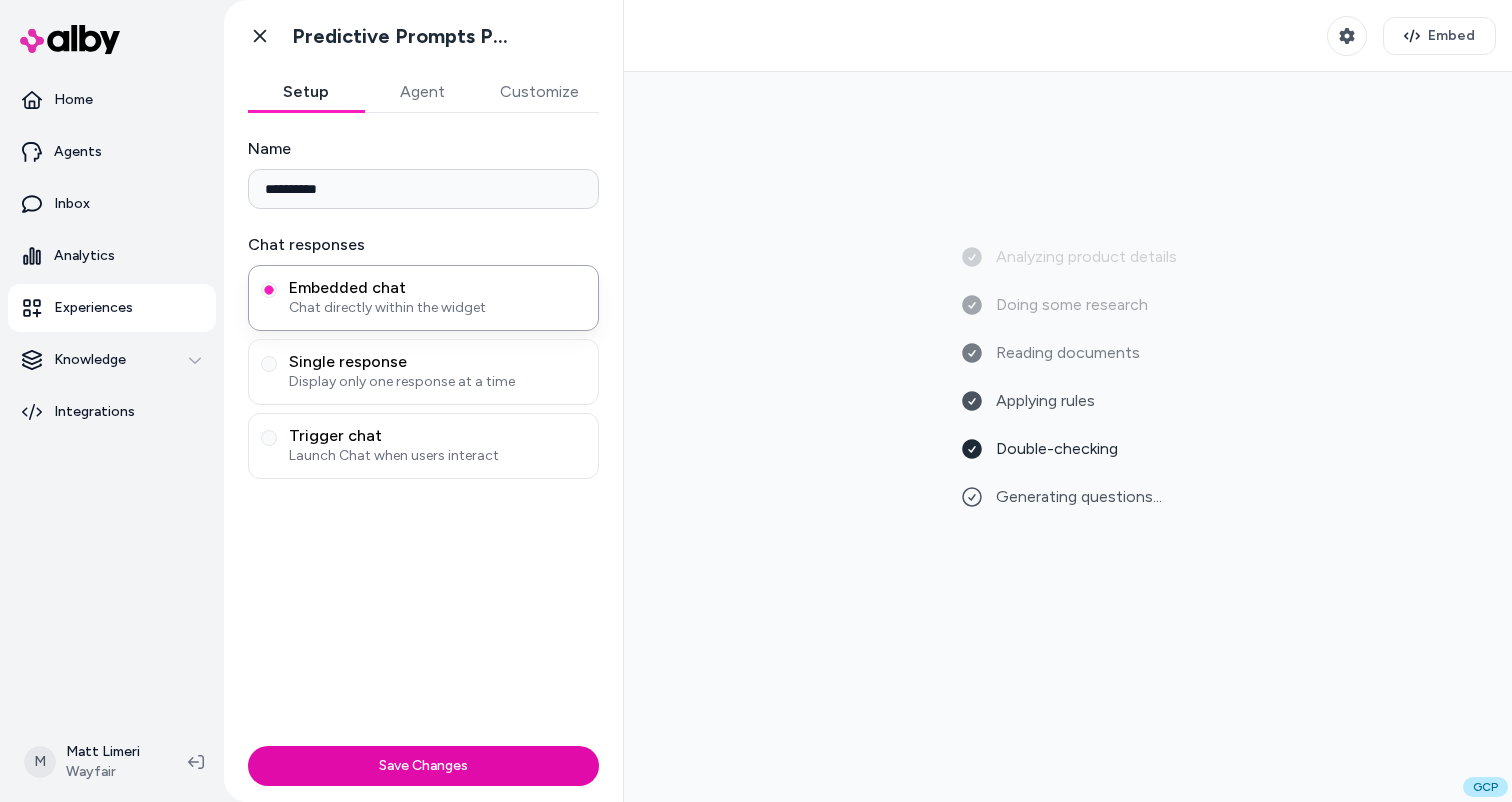 click on "Agent" at bounding box center [422, 92] 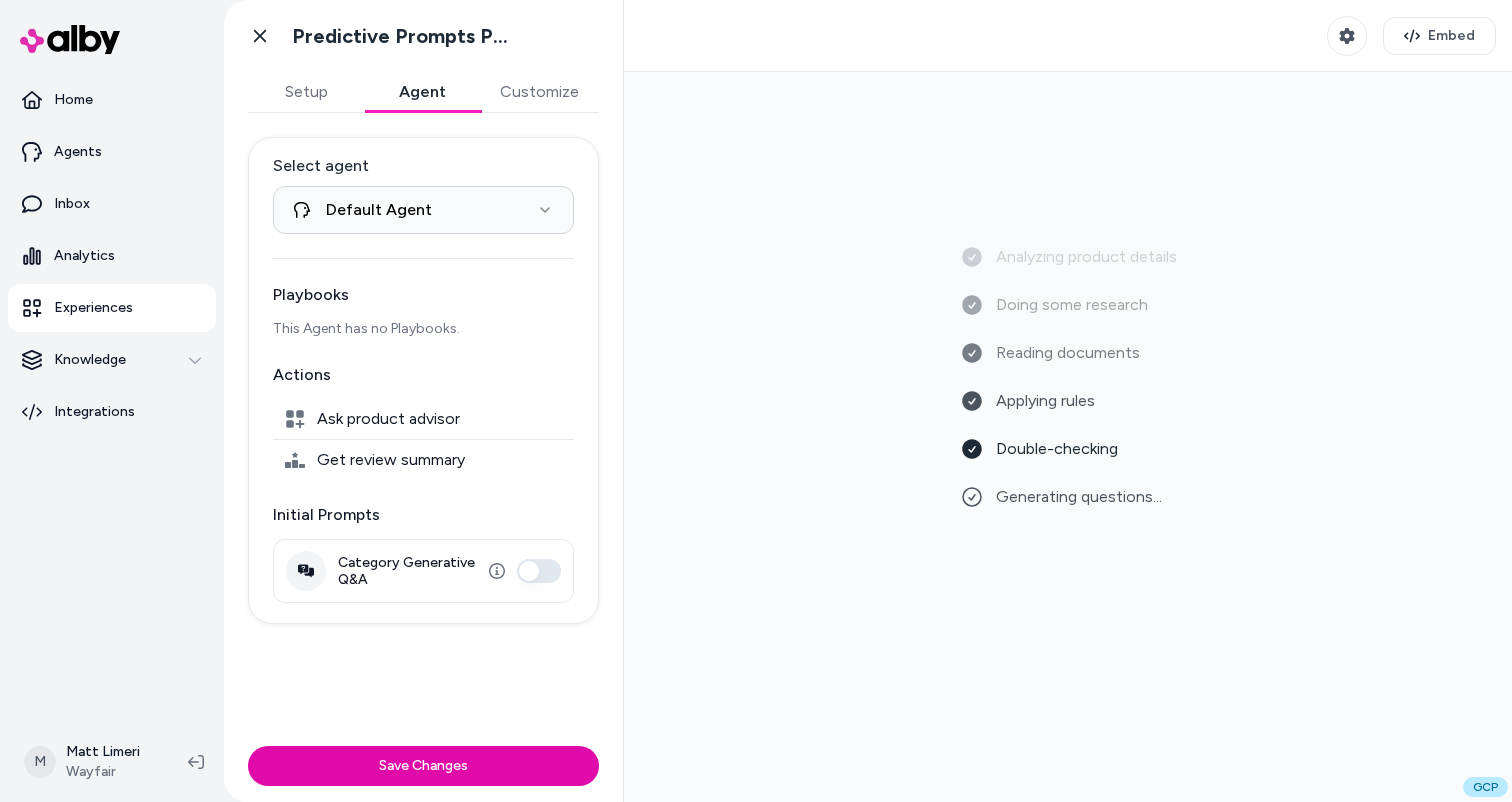 click on "Setup" at bounding box center (306, 92) 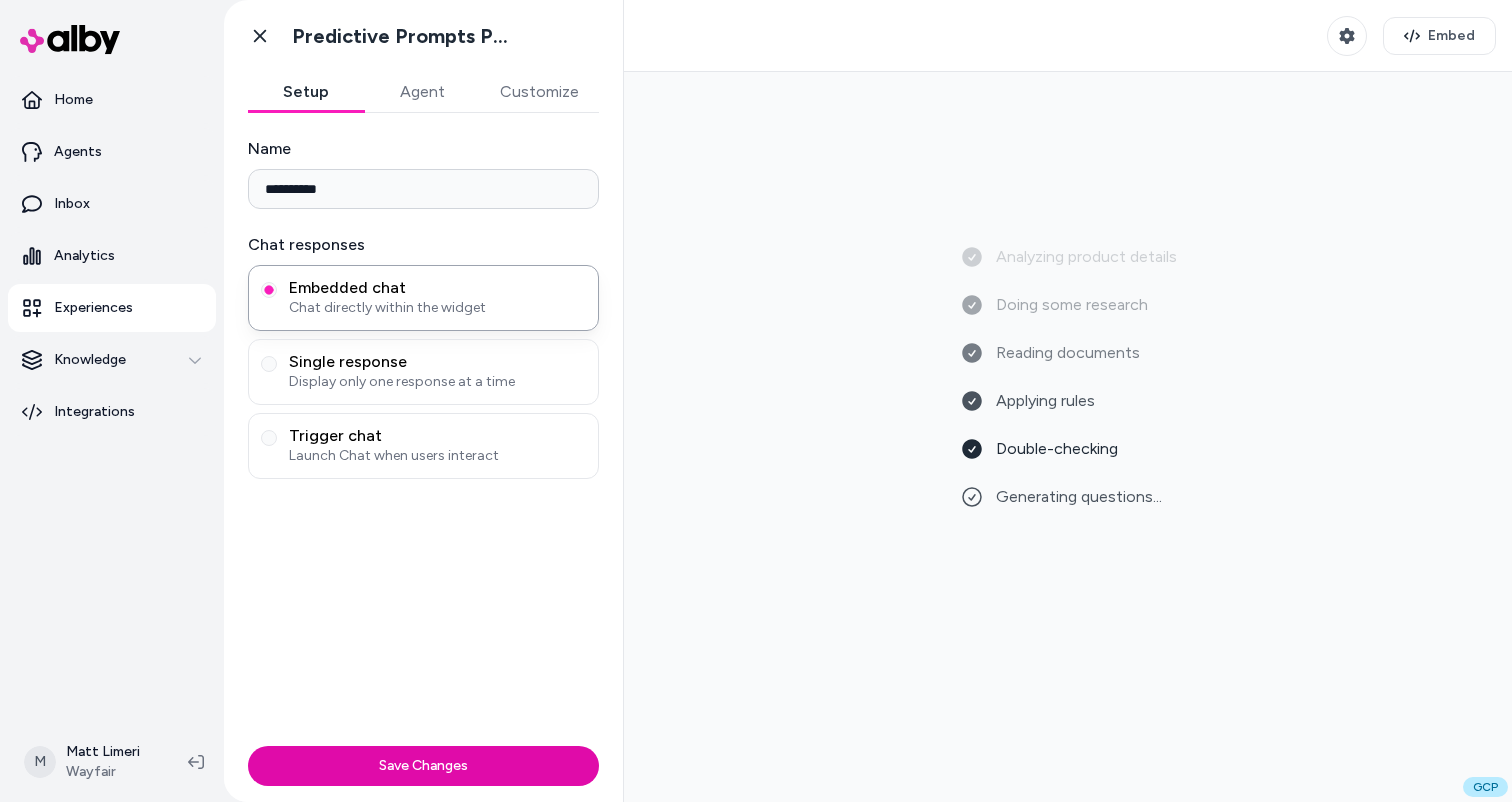 type 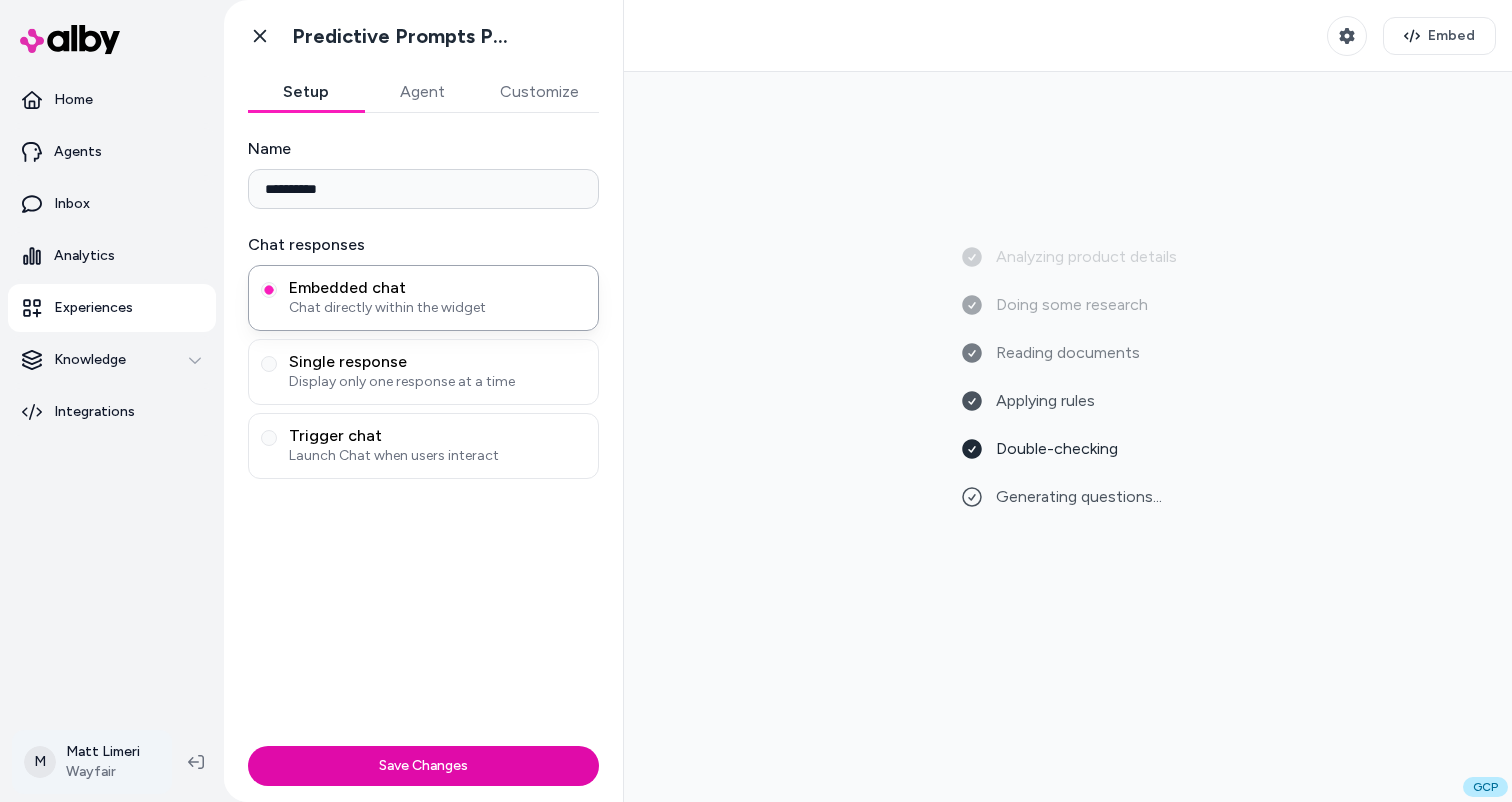 click on "**********" at bounding box center (756, 401) 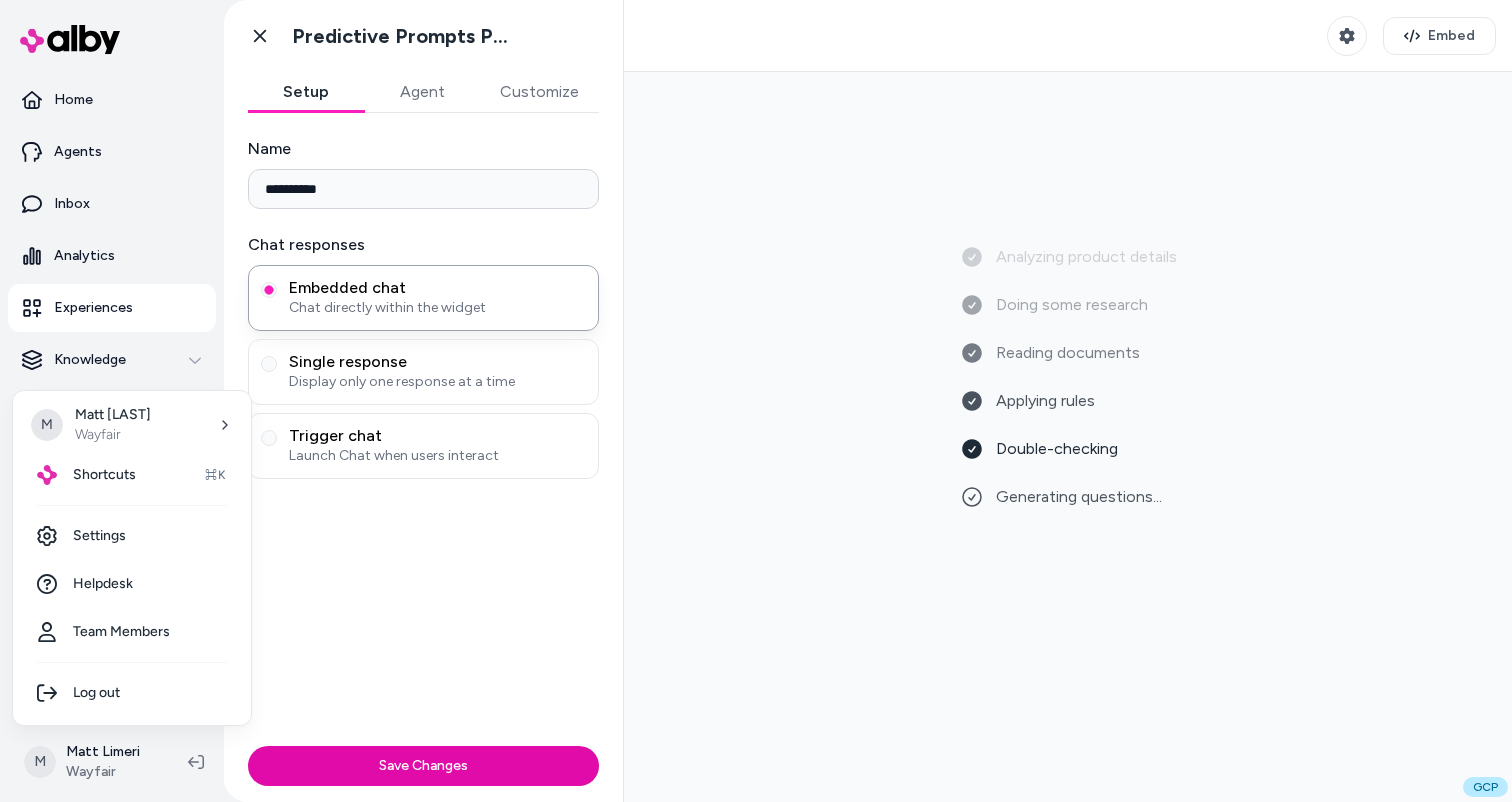 click on "**********" at bounding box center (756, 401) 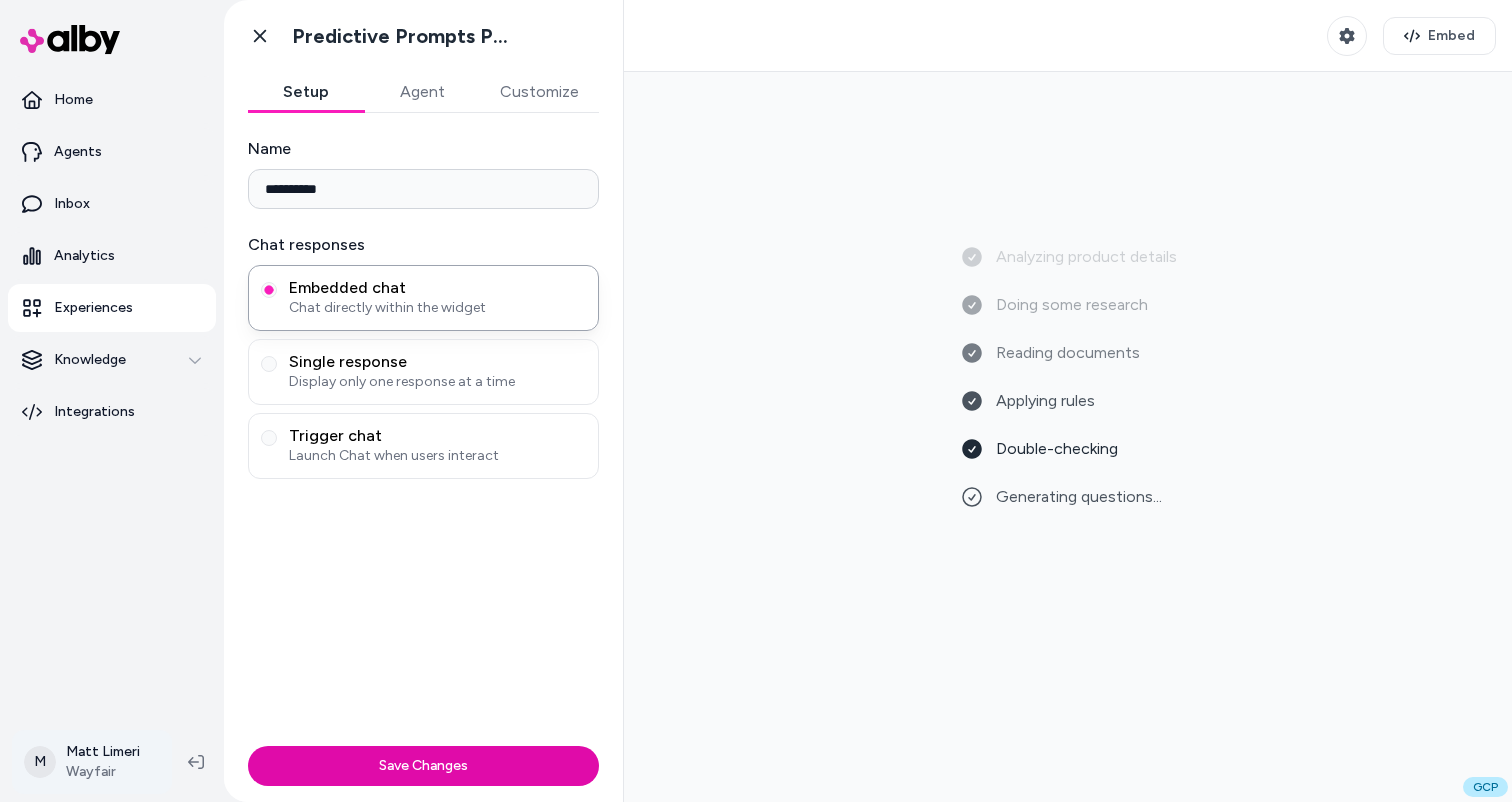 click on "**********" at bounding box center [756, 401] 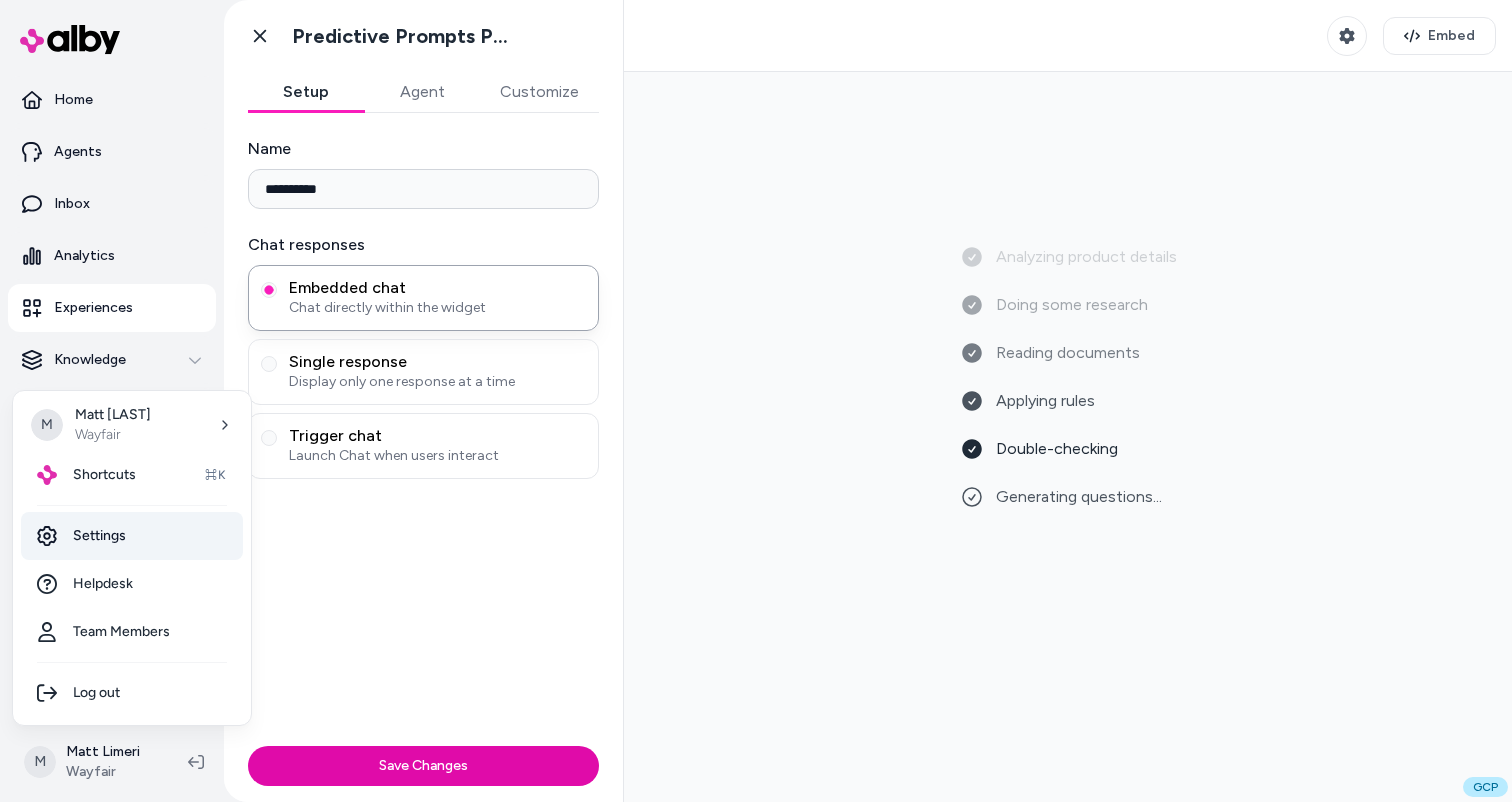 click on "Settings" at bounding box center [132, 536] 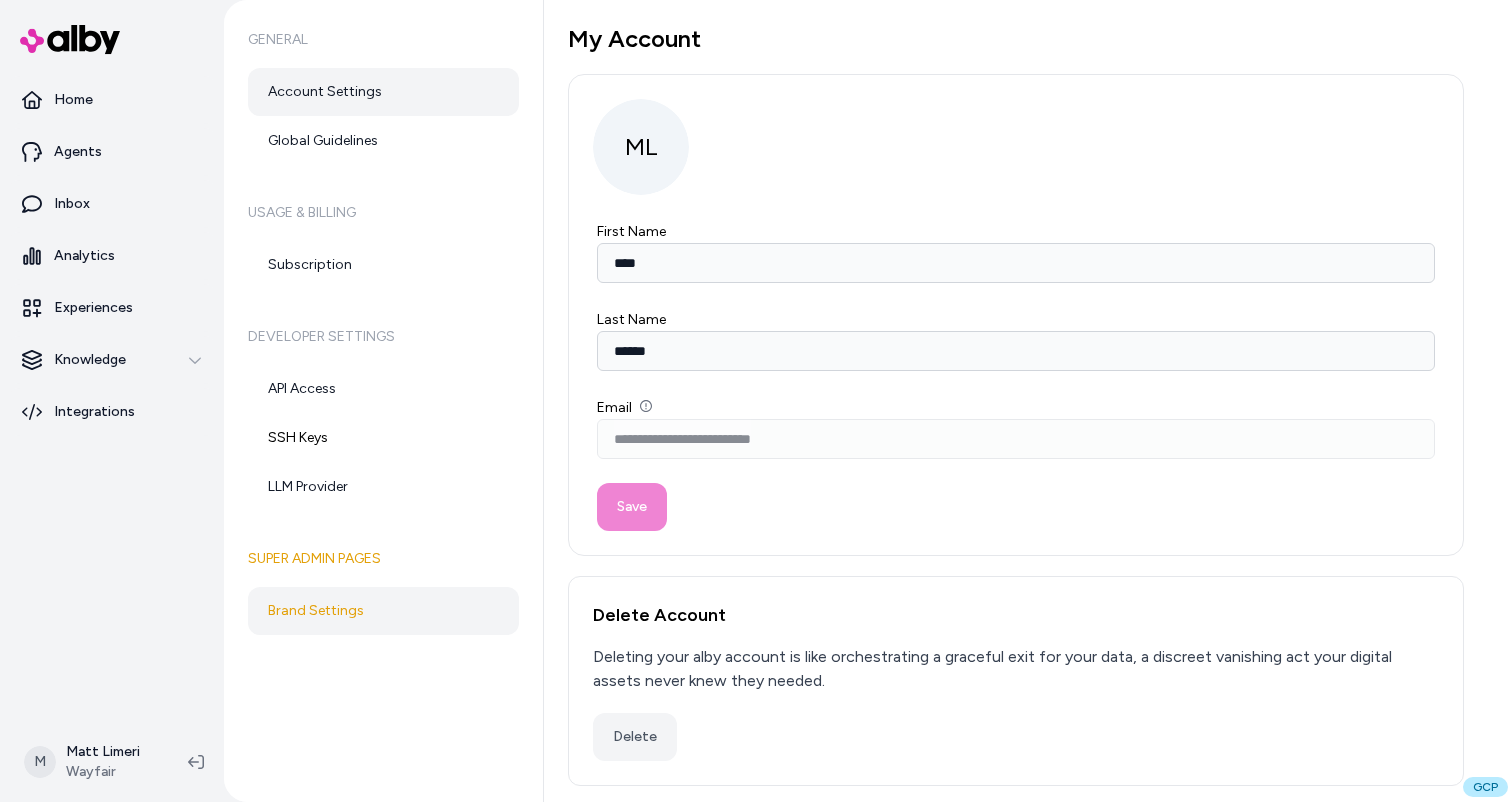 click on "Brand Settings" at bounding box center [383, 611] 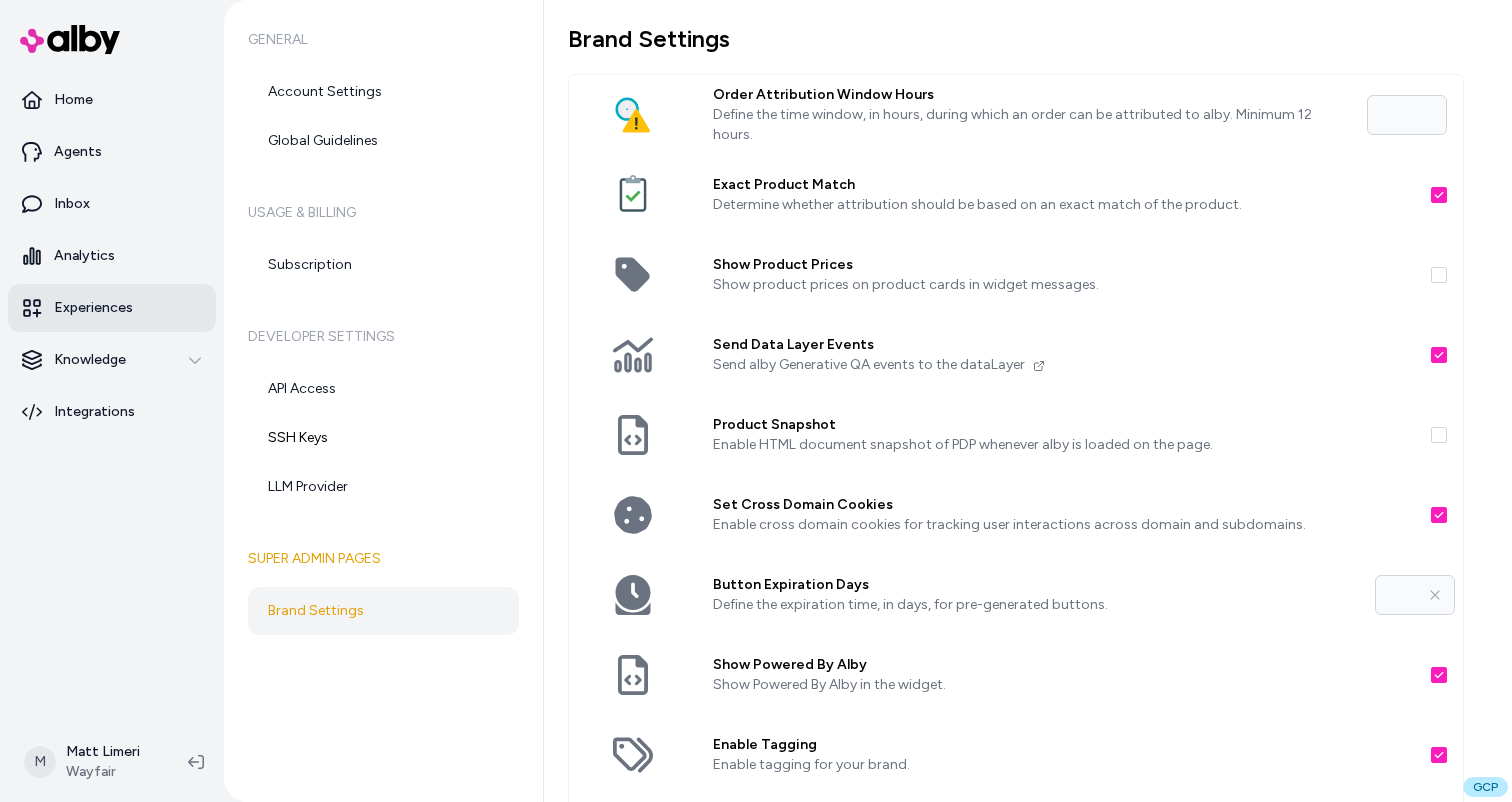 click on "Experiences" at bounding box center [112, 308] 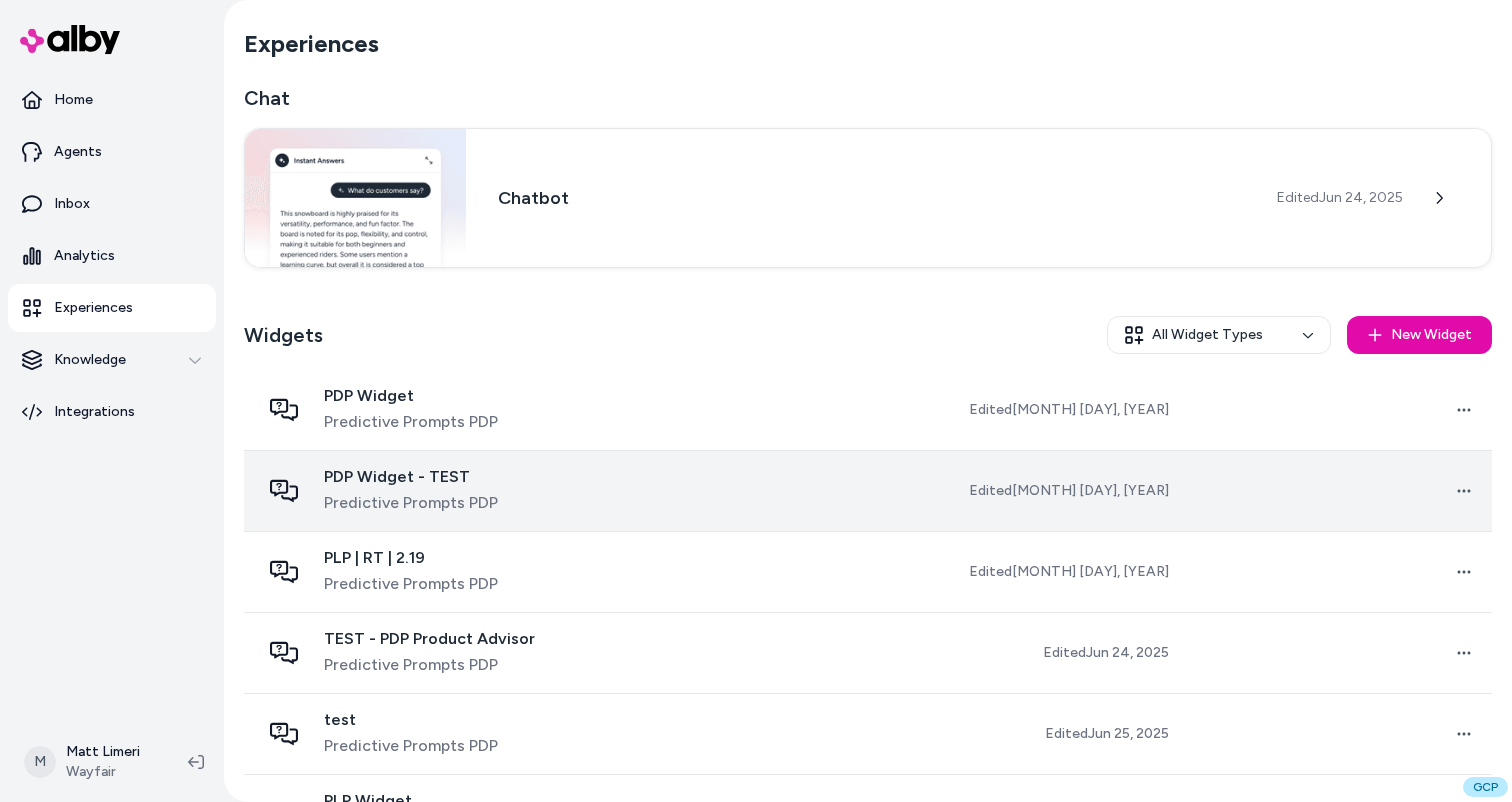 scroll, scrollTop: 69, scrollLeft: 0, axis: vertical 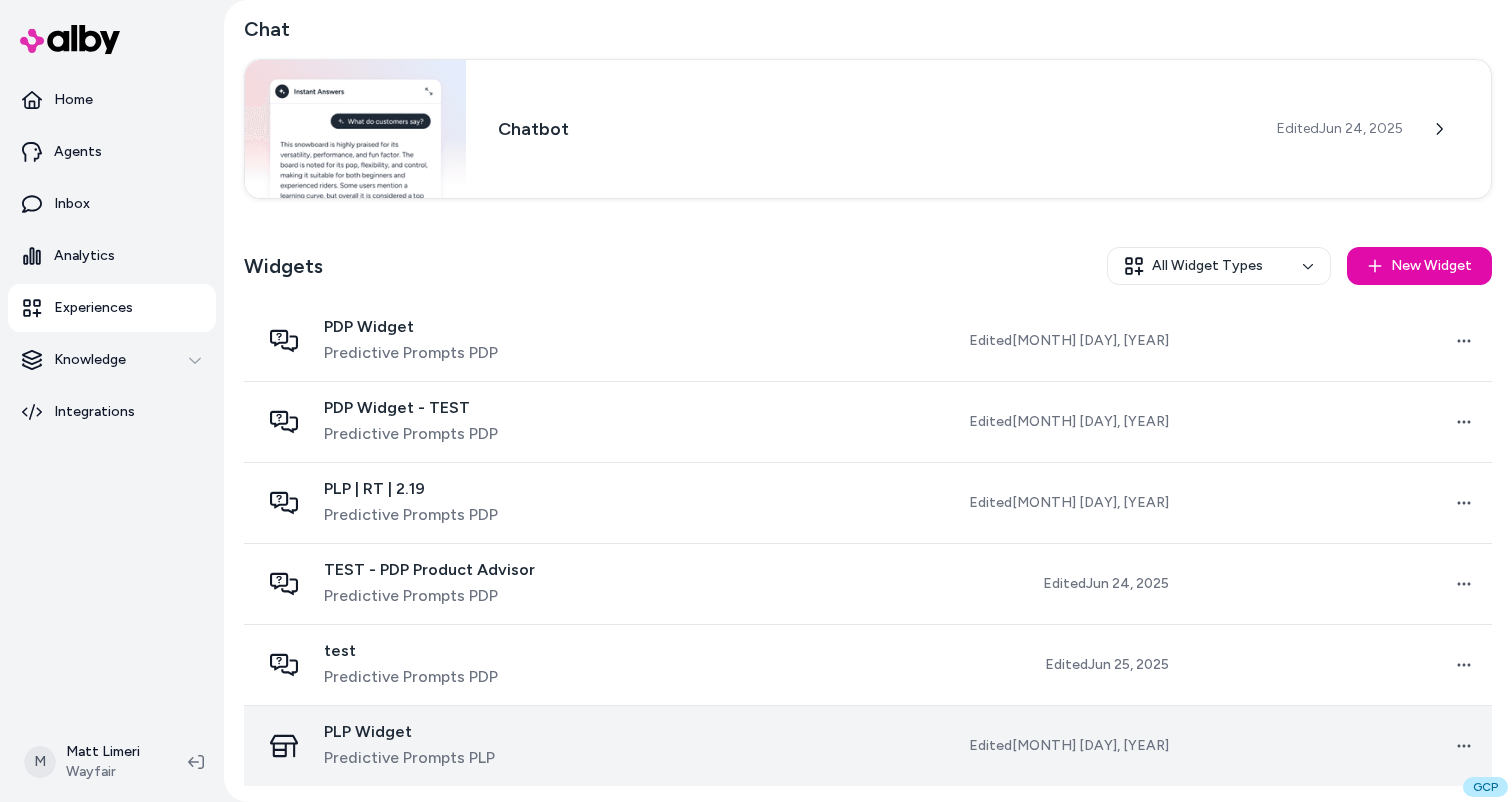 click on "PLP Widget Predictive Prompts PLP" at bounding box center [419, 746] 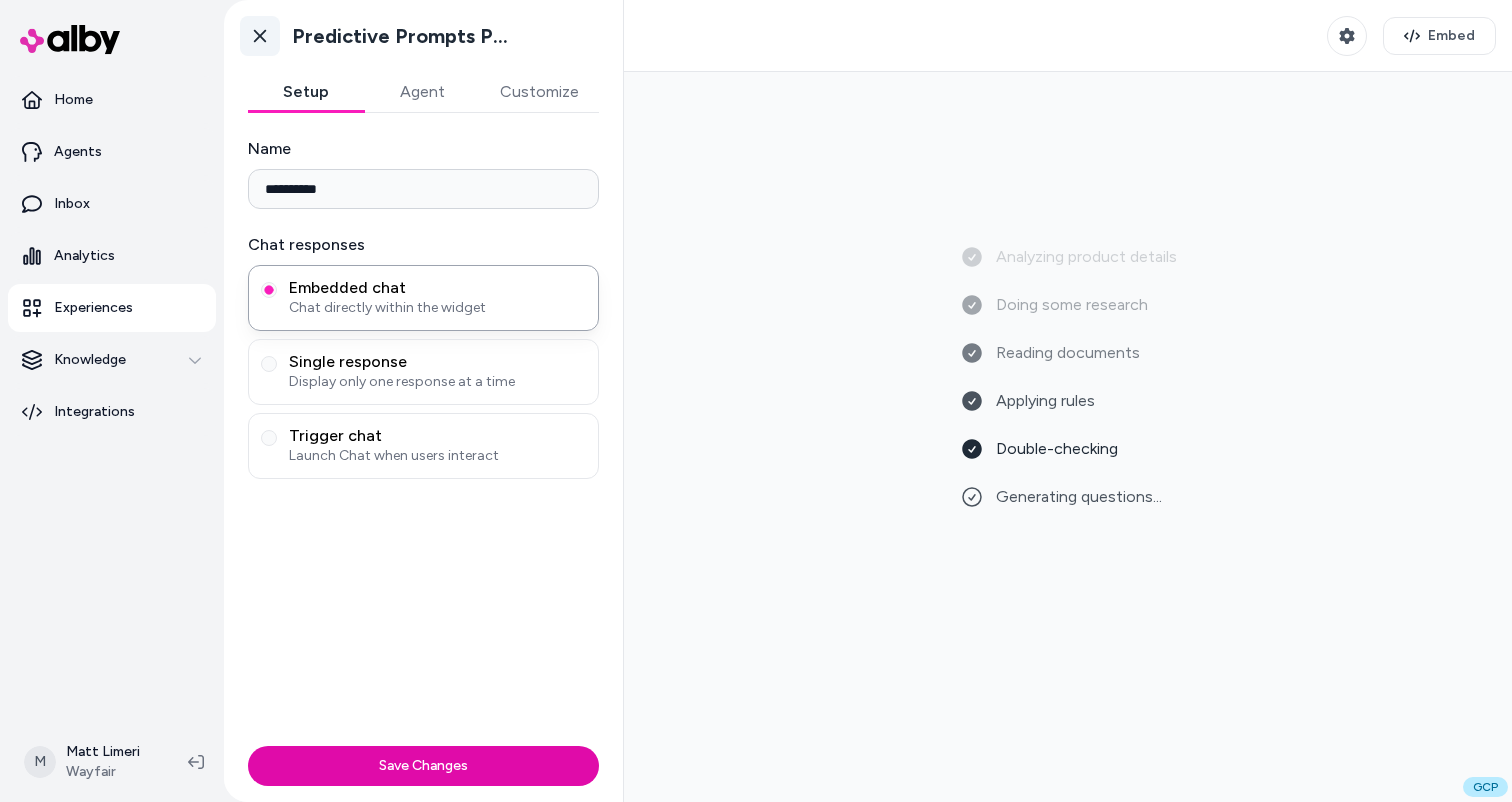 click 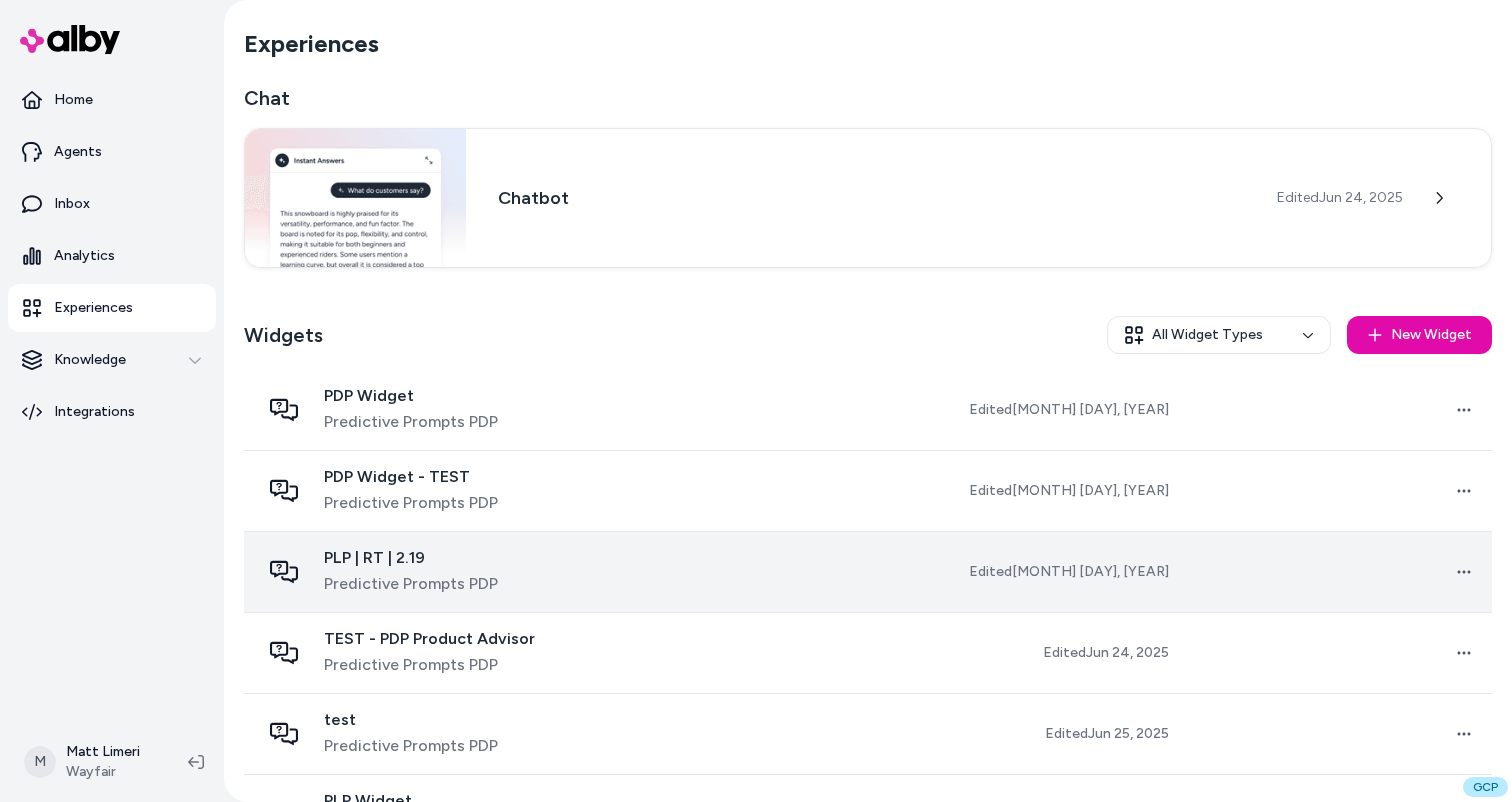 scroll, scrollTop: 69, scrollLeft: 0, axis: vertical 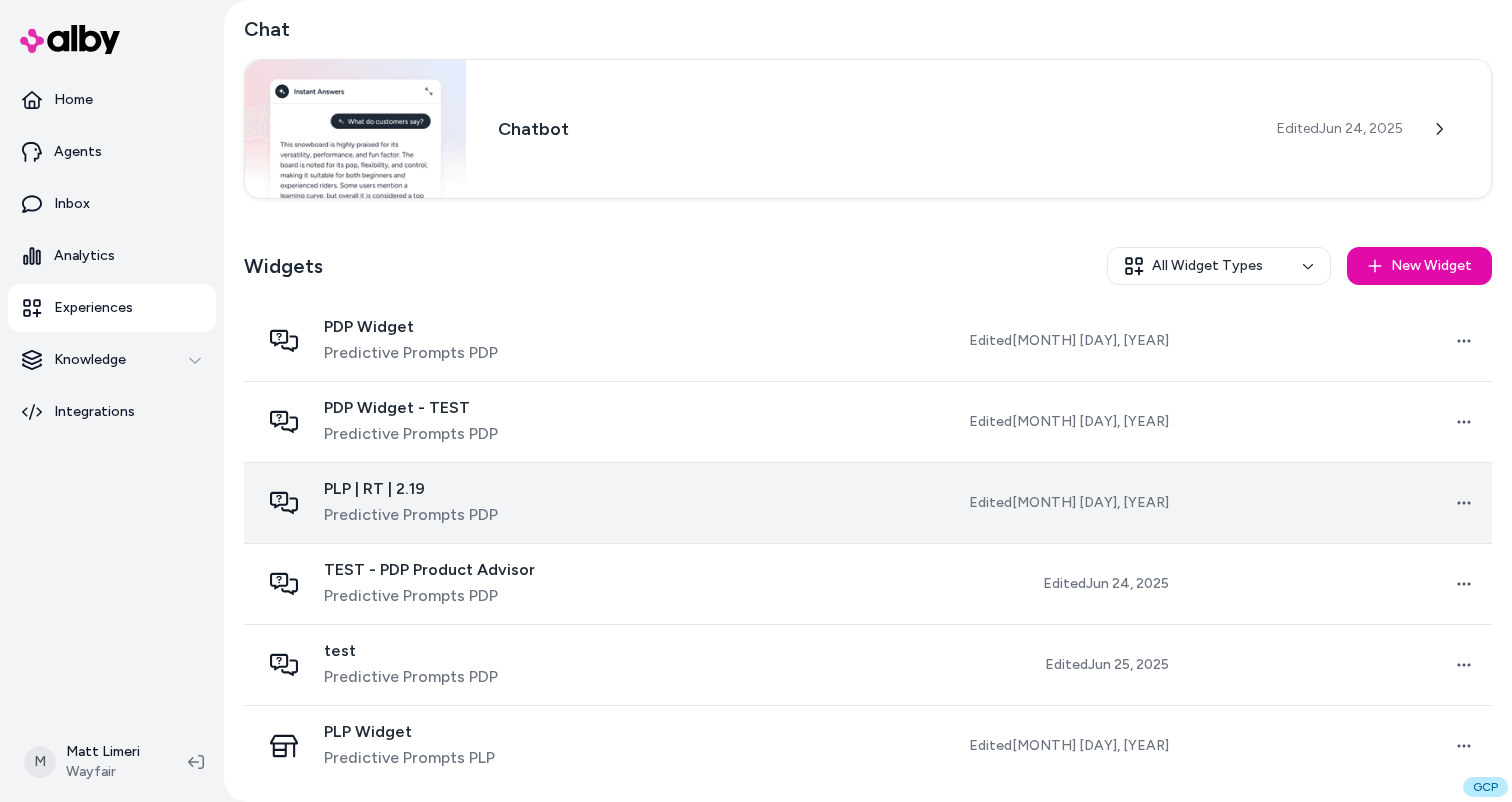 click on "Predictive Prompts PDP" at bounding box center [411, 515] 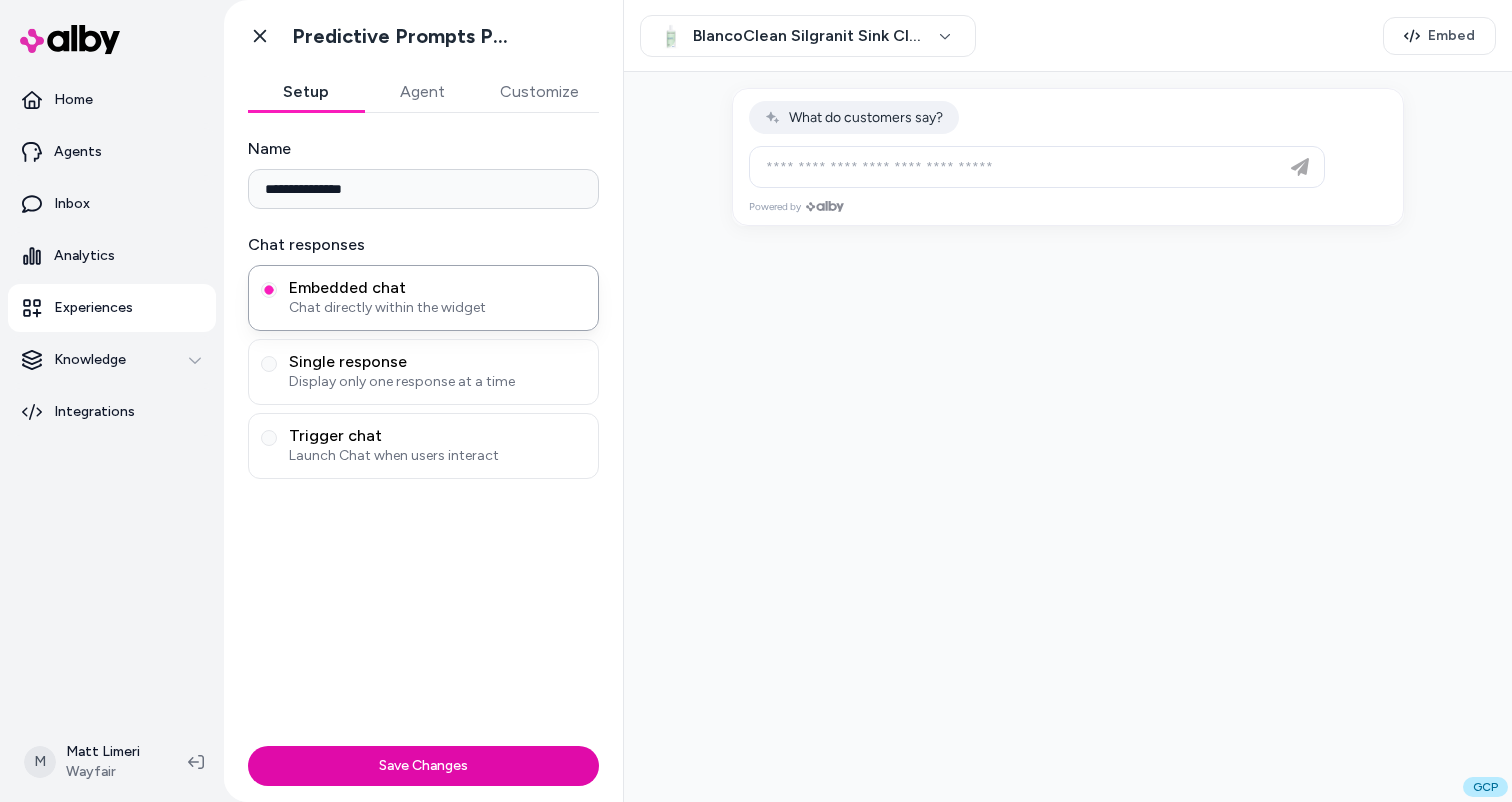 click on "Experiences" at bounding box center (93, 308) 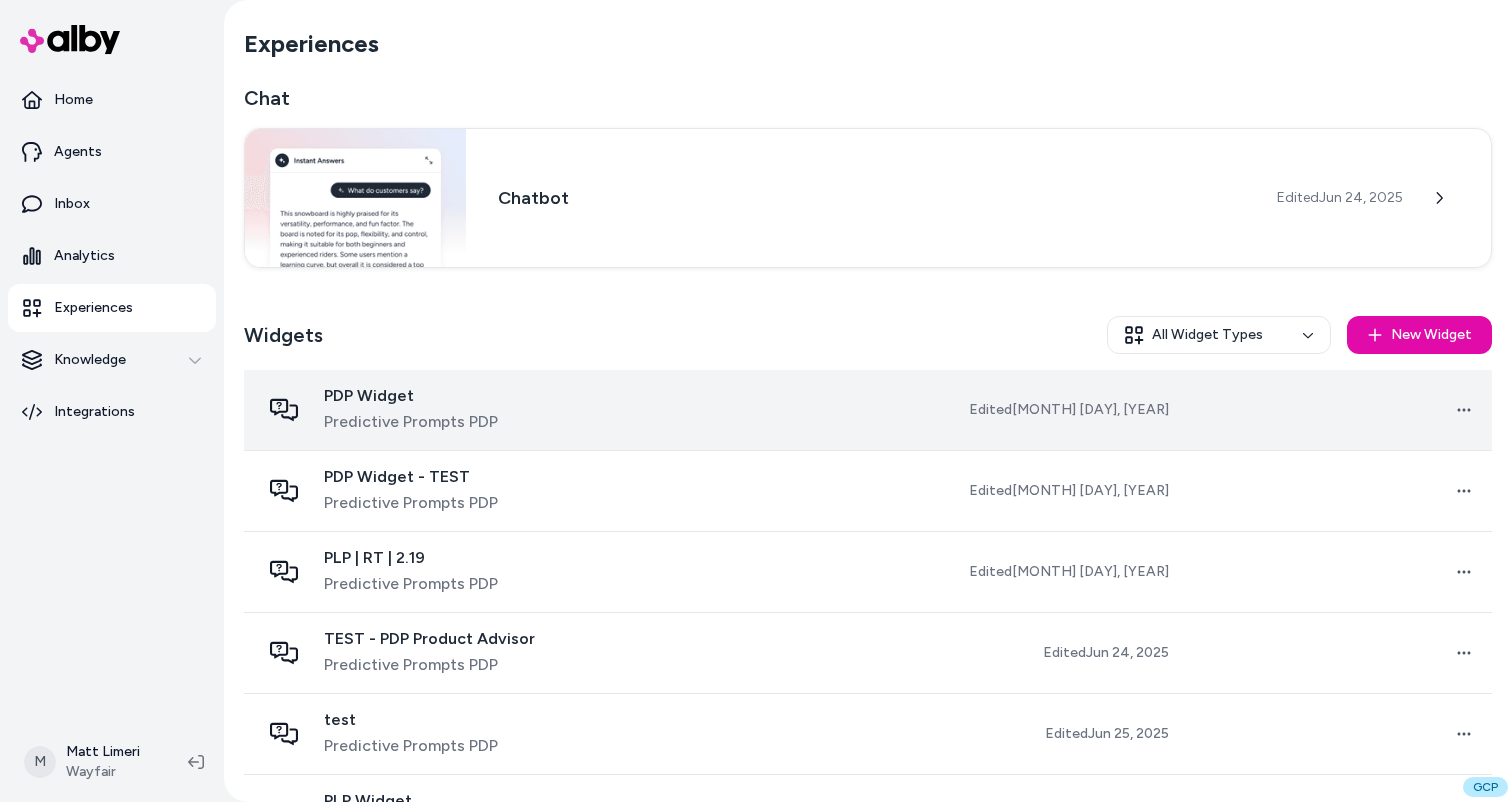 scroll, scrollTop: 69, scrollLeft: 0, axis: vertical 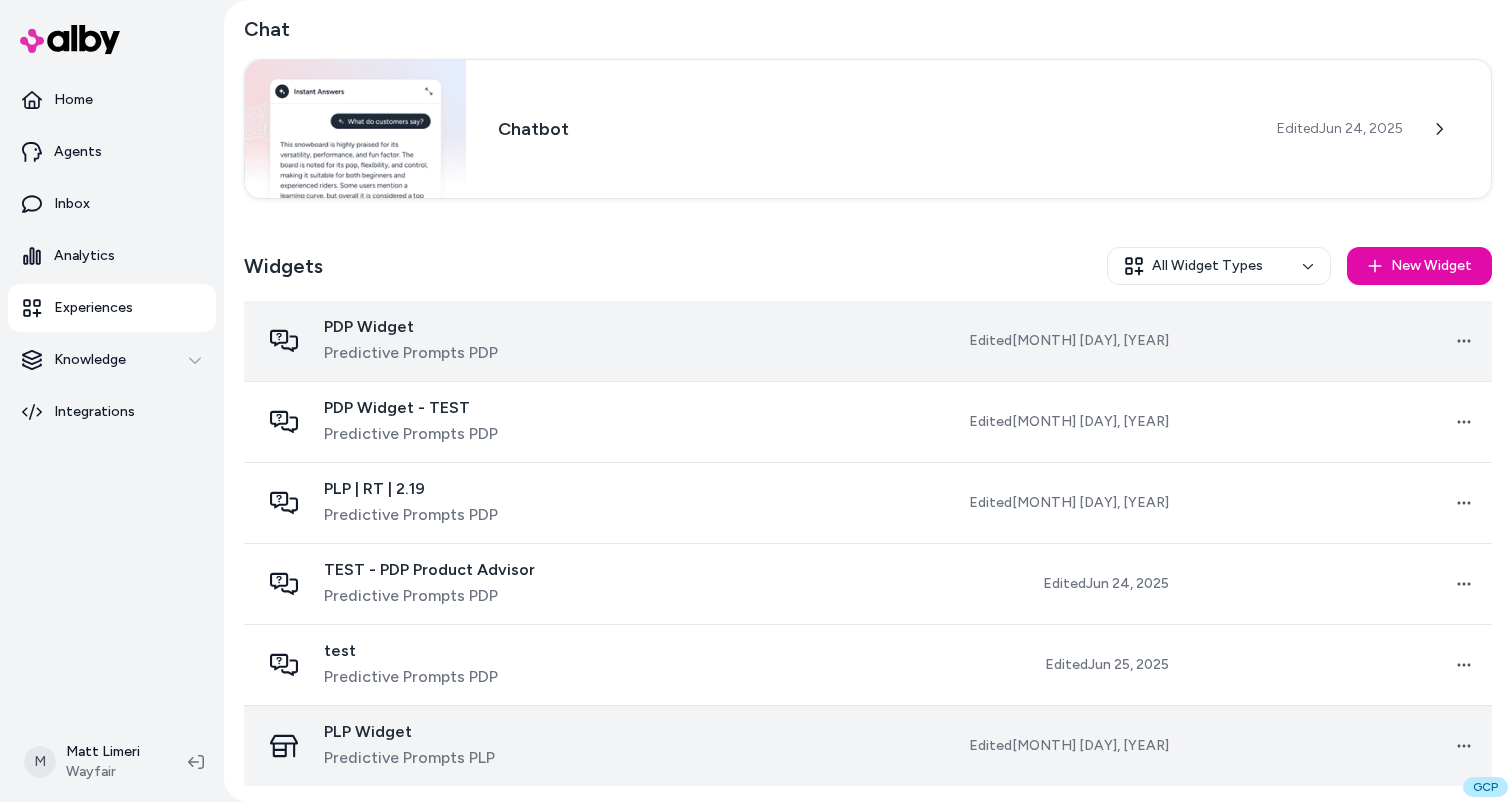 click on "PLP Widget Predictive Prompts PLP" at bounding box center (419, 746) 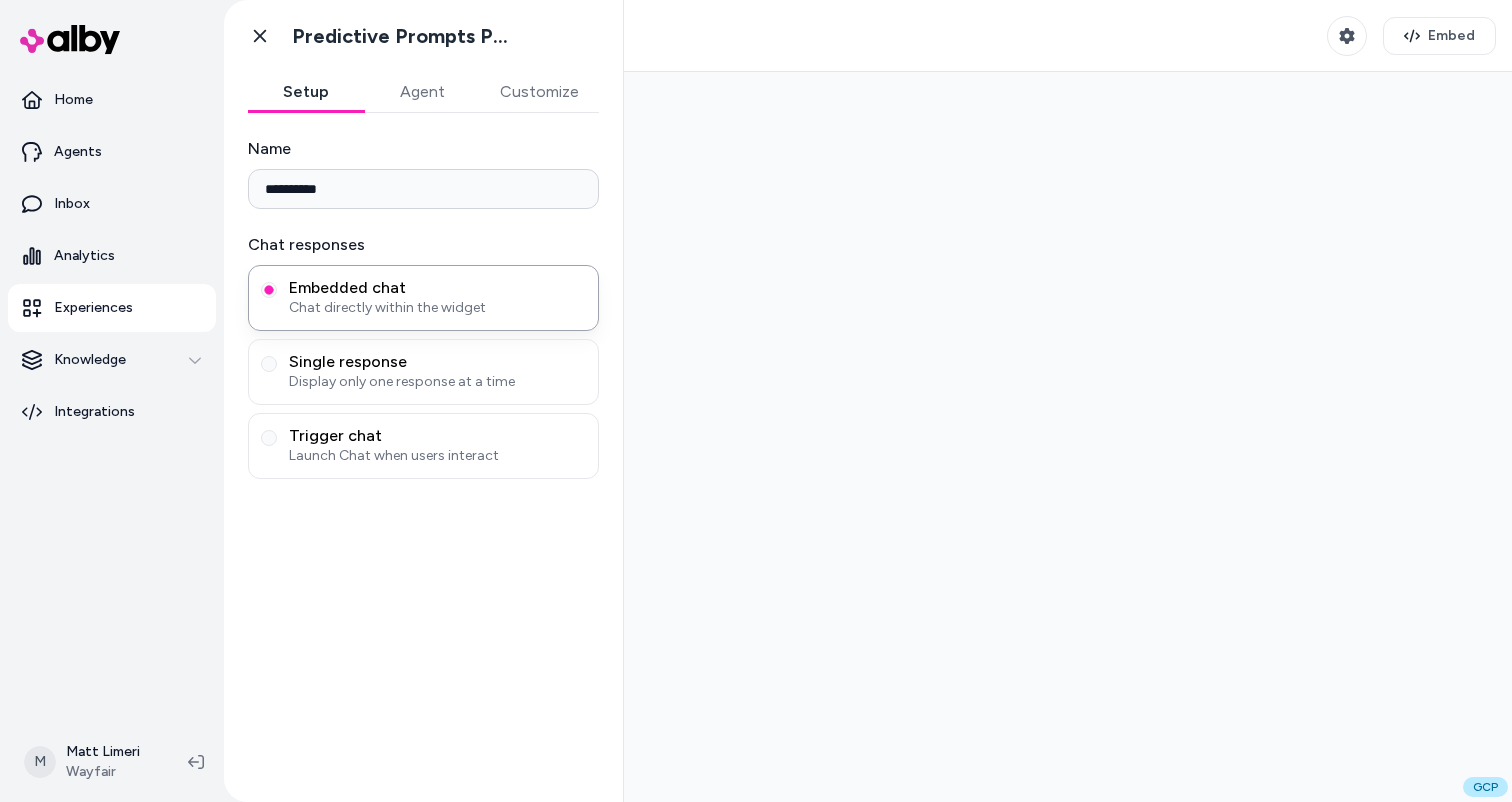 scroll, scrollTop: 0, scrollLeft: 0, axis: both 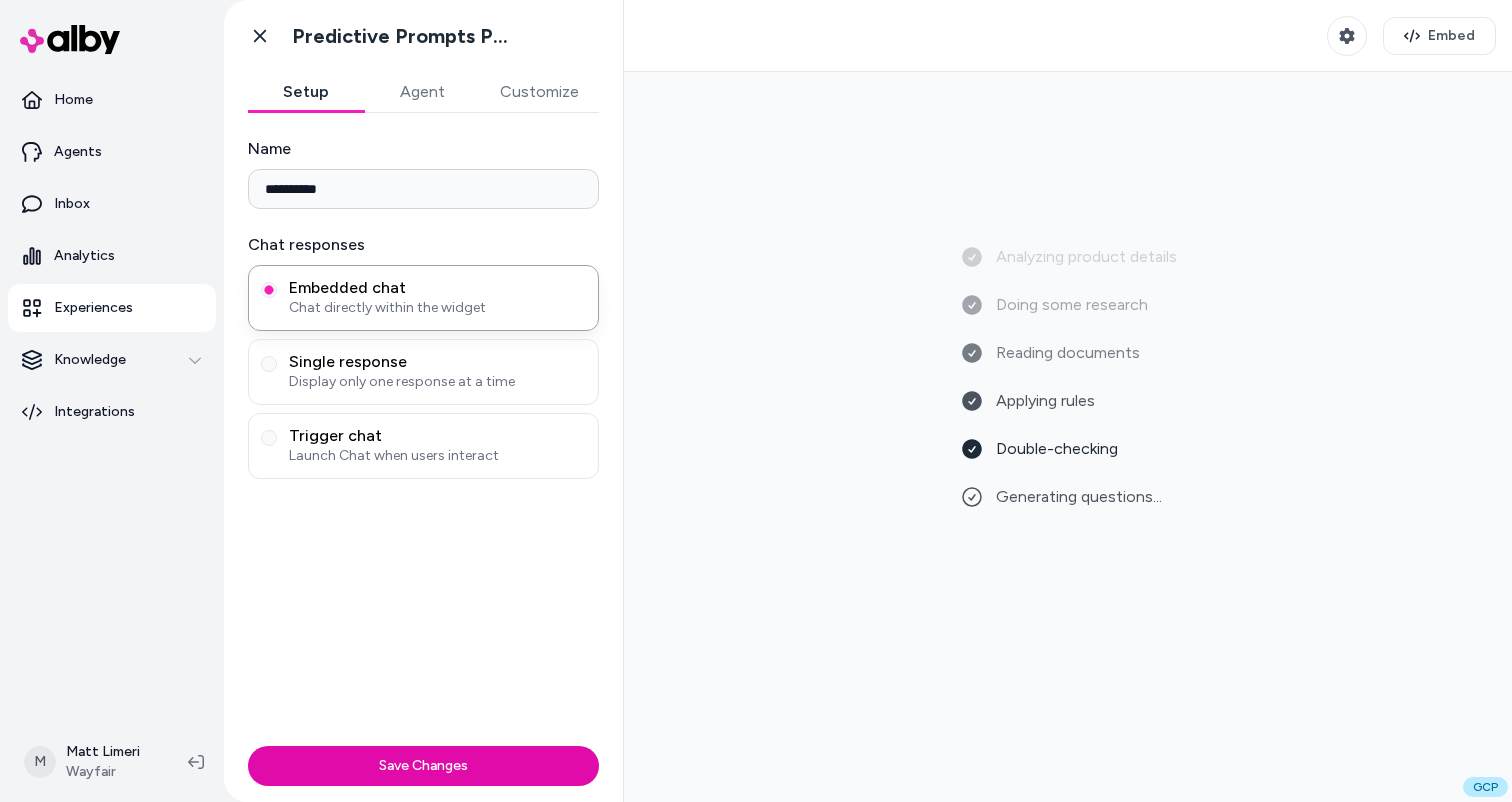click on "Agent" at bounding box center [422, 92] 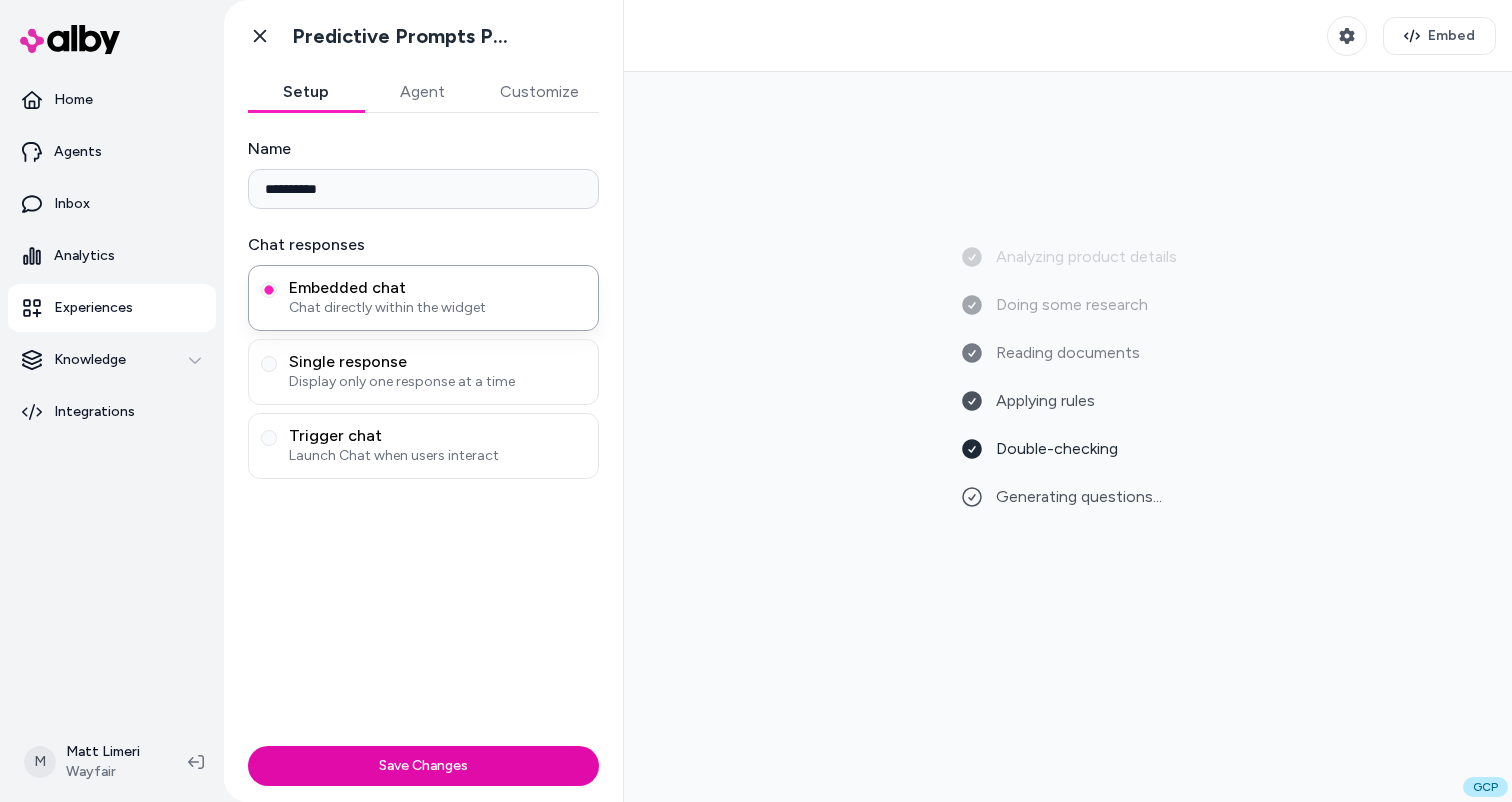 click on "Setup" at bounding box center [306, 92] 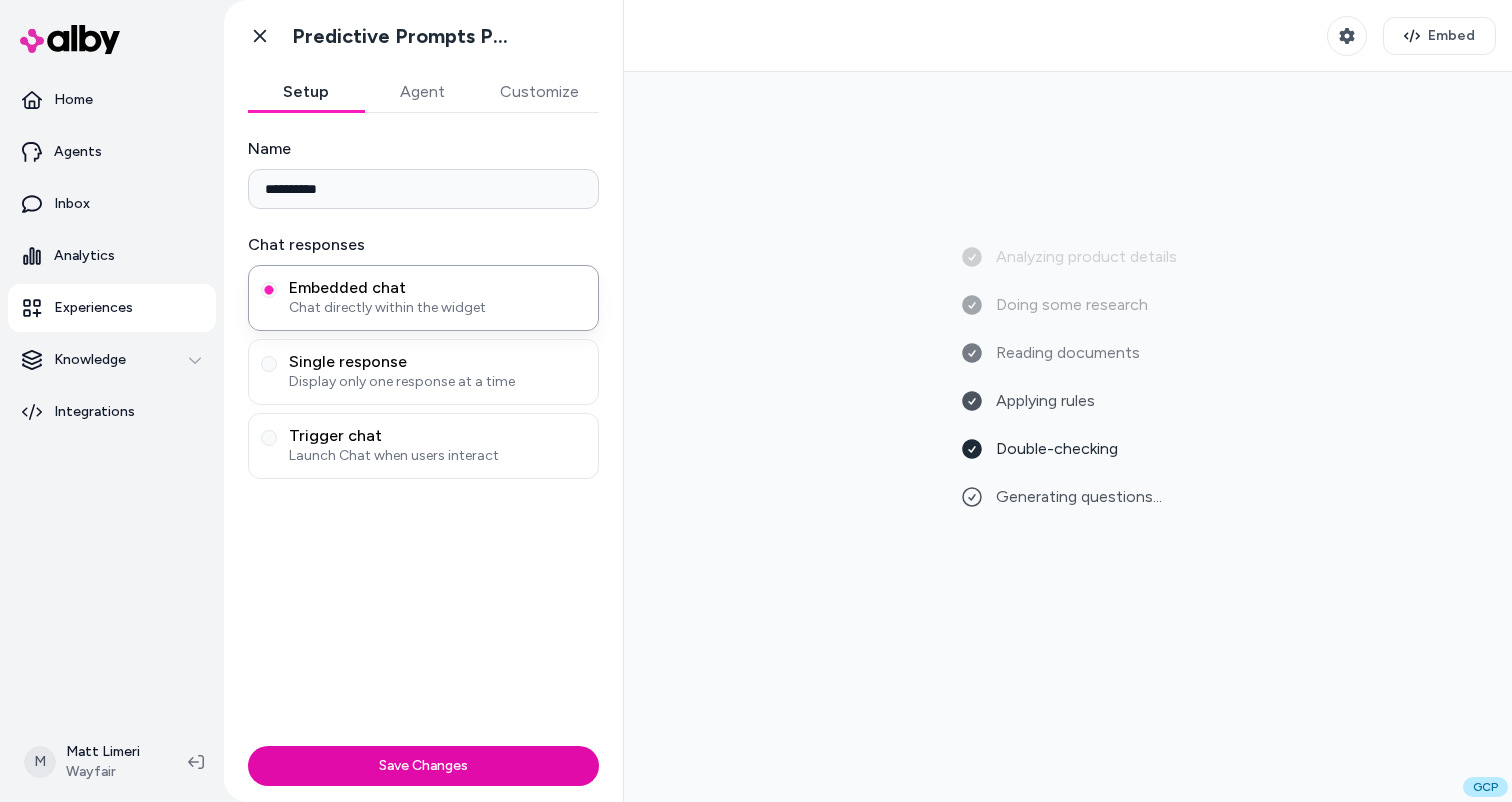 click on "Experiences" at bounding box center [93, 308] 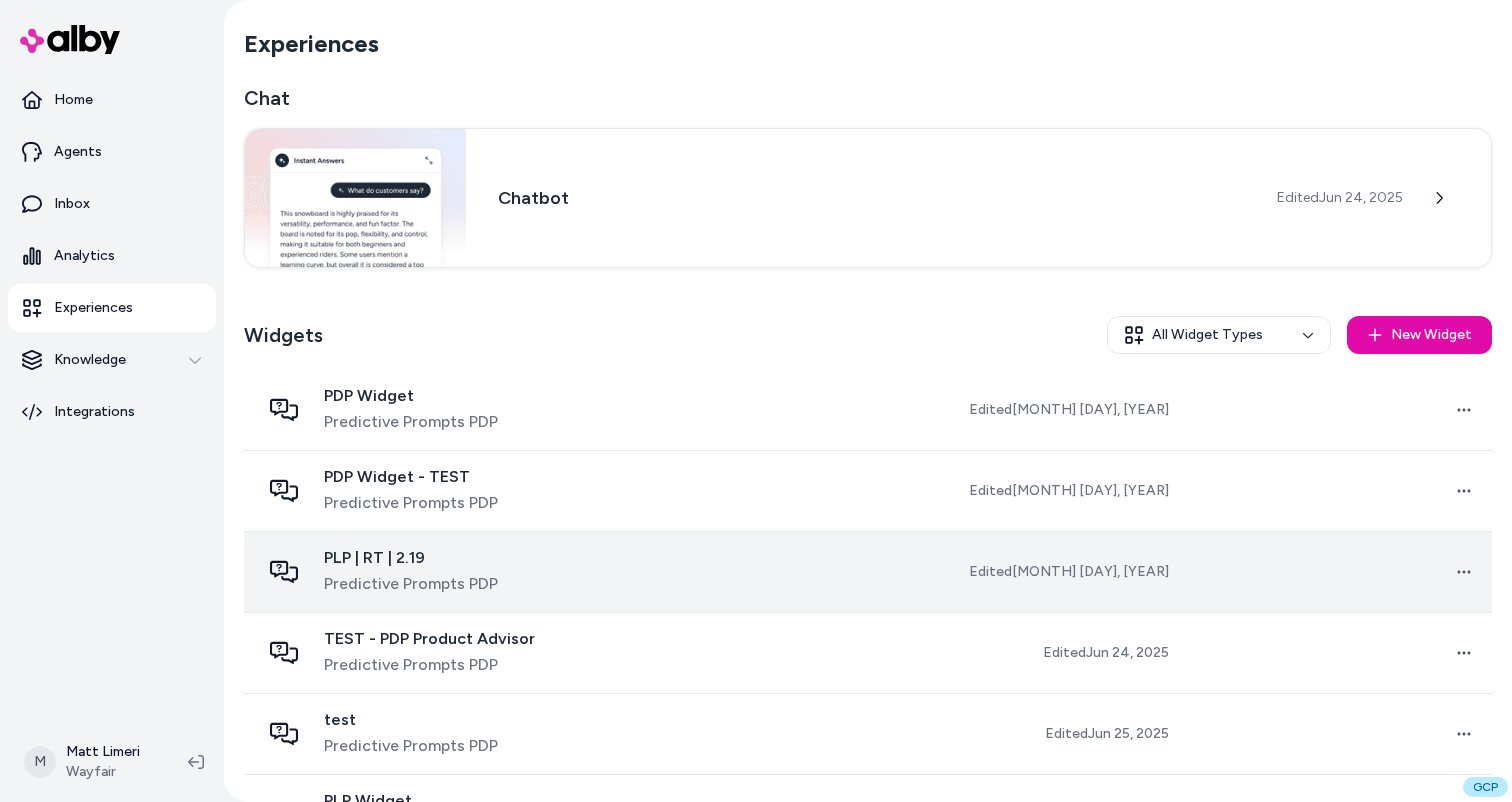 scroll, scrollTop: 69, scrollLeft: 0, axis: vertical 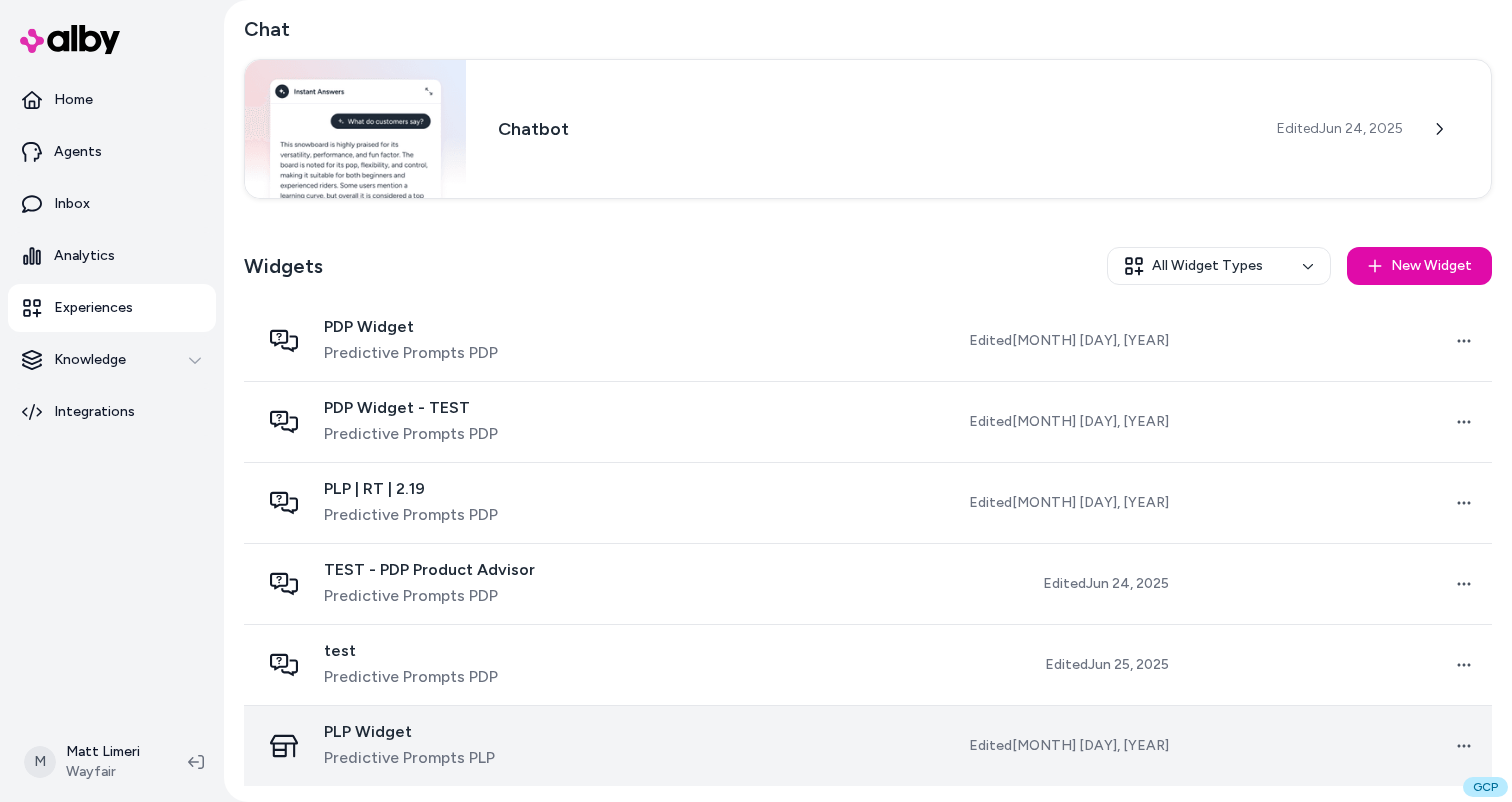 click on "PLP Widget" at bounding box center [409, 732] 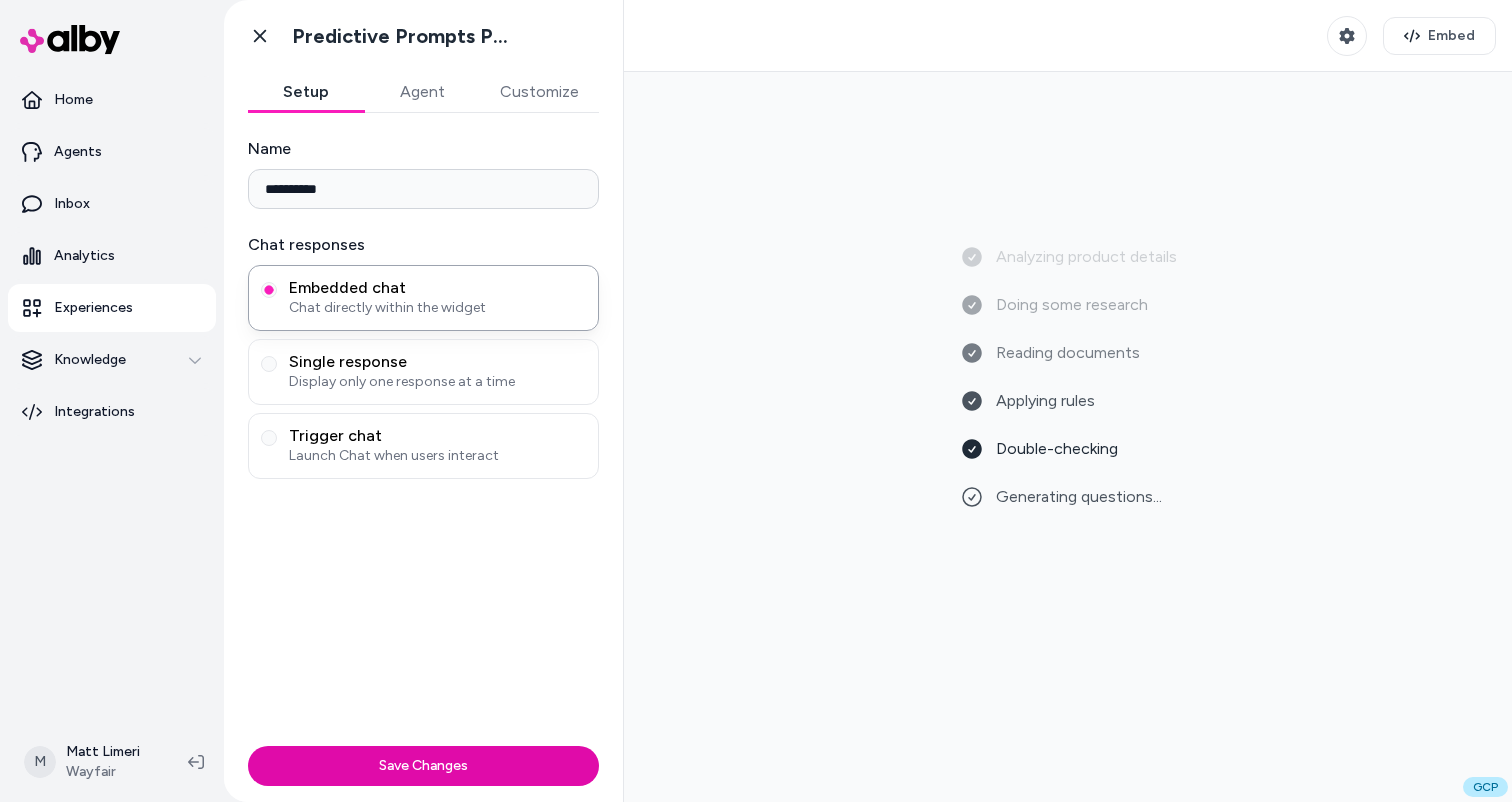click on "**********" at bounding box center [423, 425] 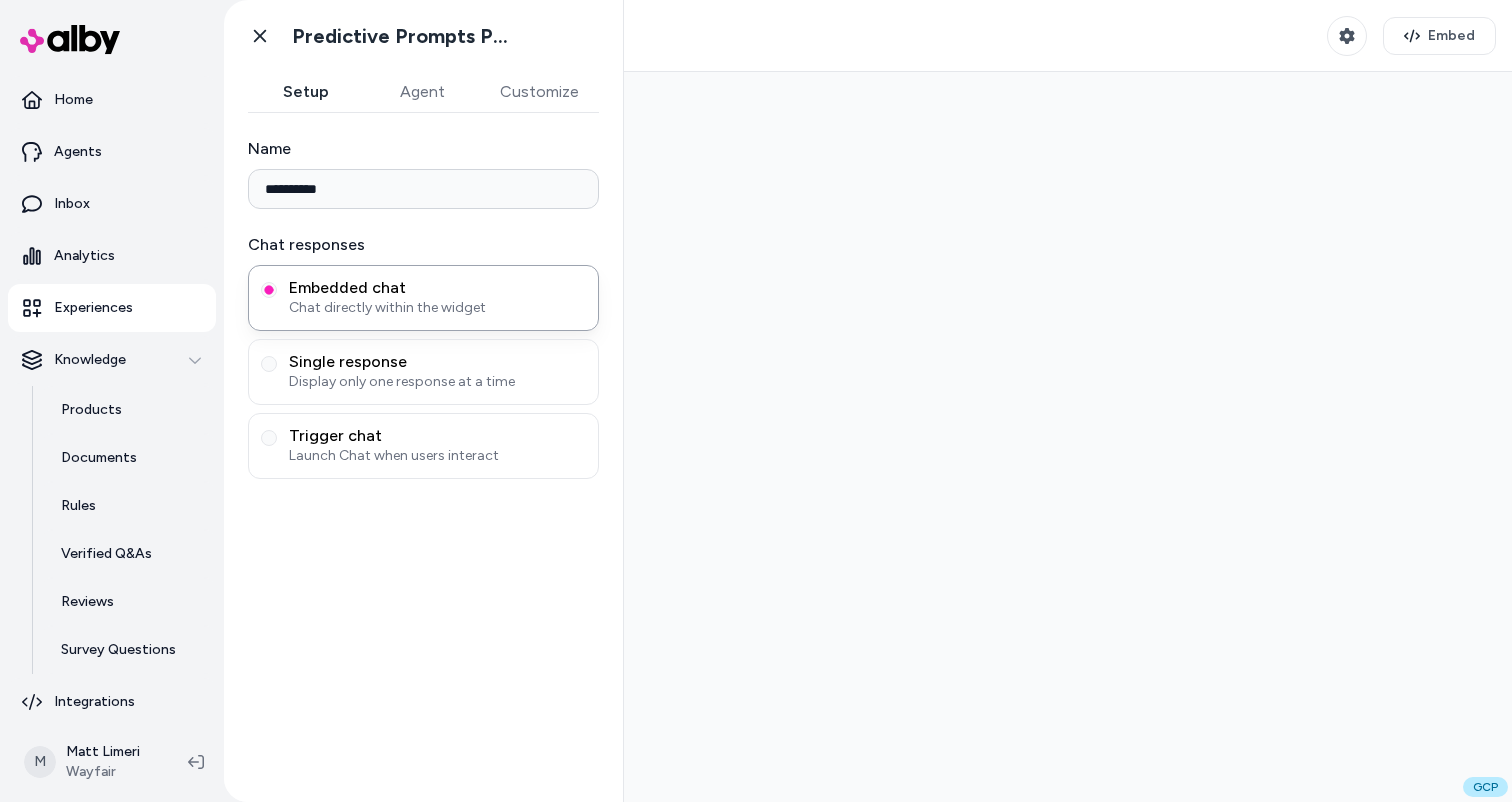 scroll, scrollTop: 0, scrollLeft: 0, axis: both 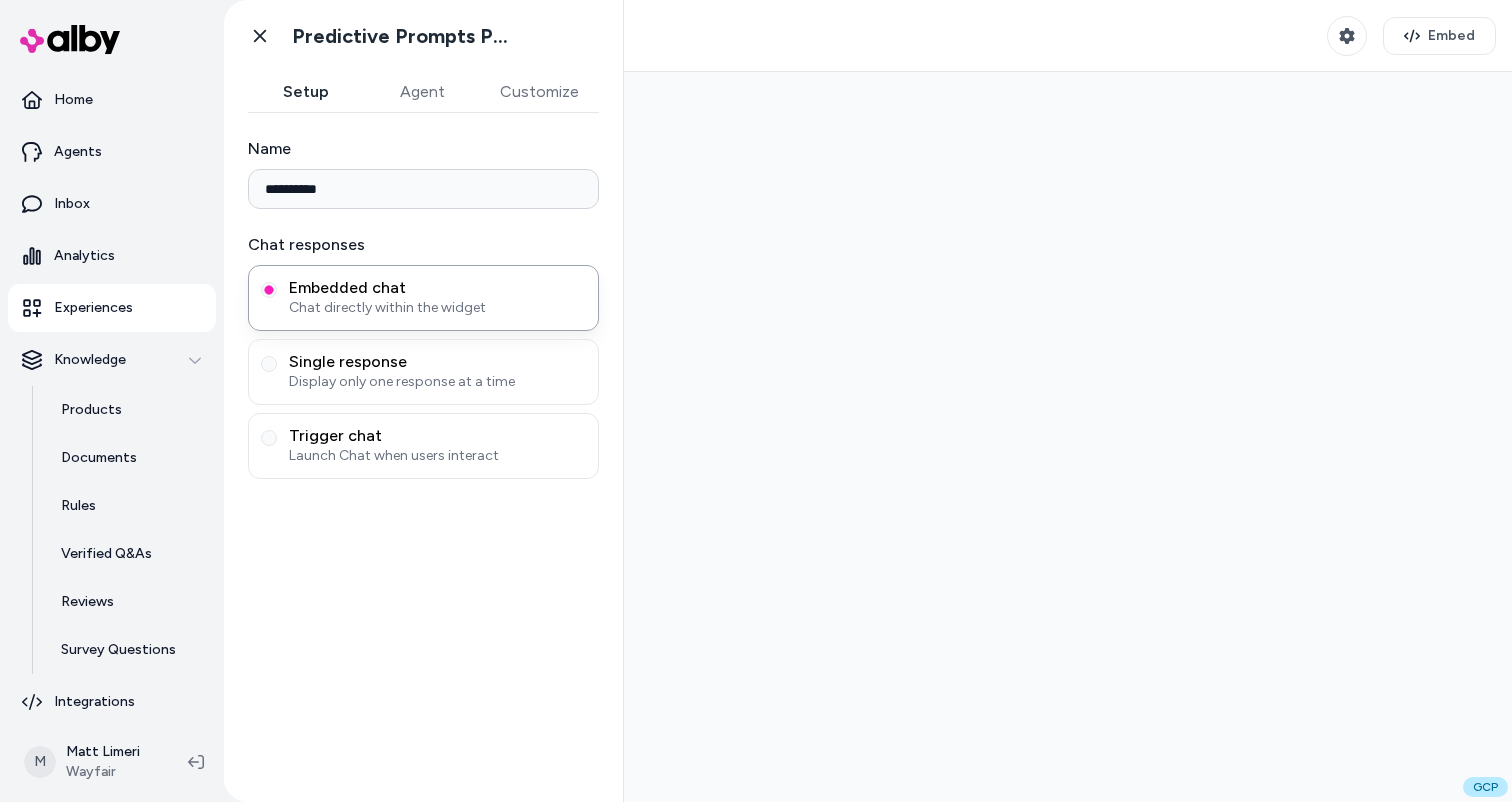 type on "**********" 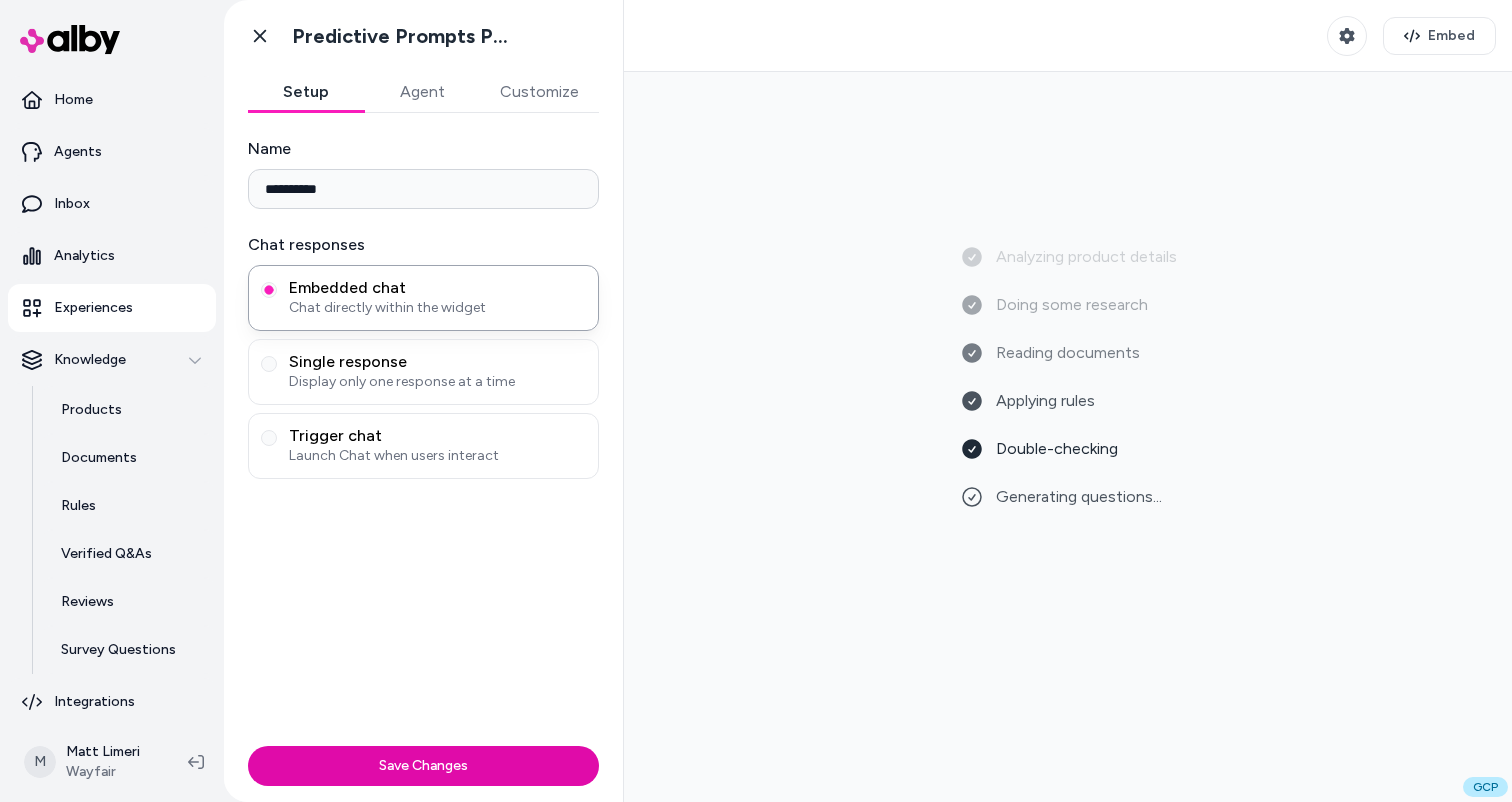 click on "Go back Predictive Prompts PLP" at bounding box center (423, 36) 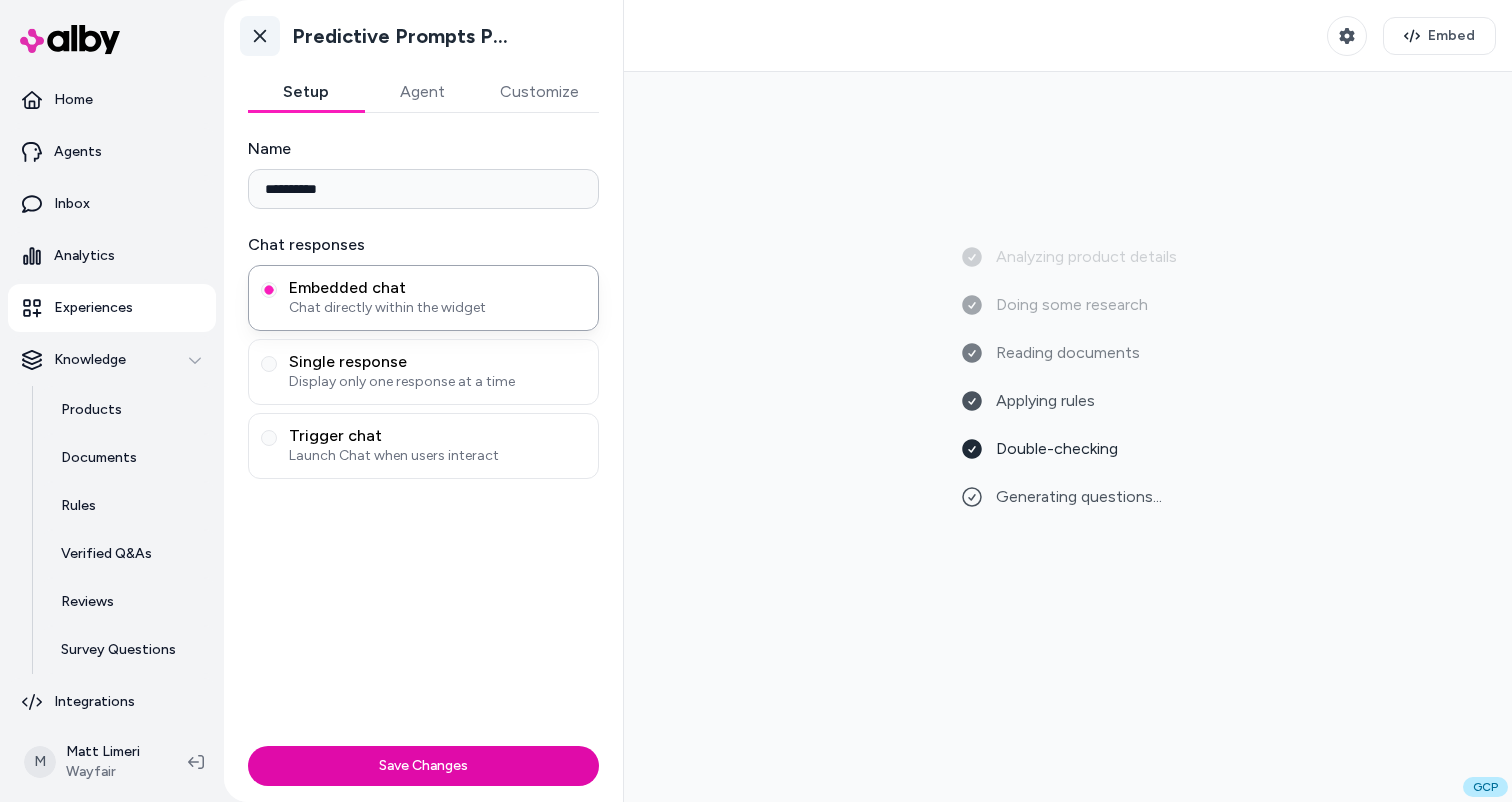 click 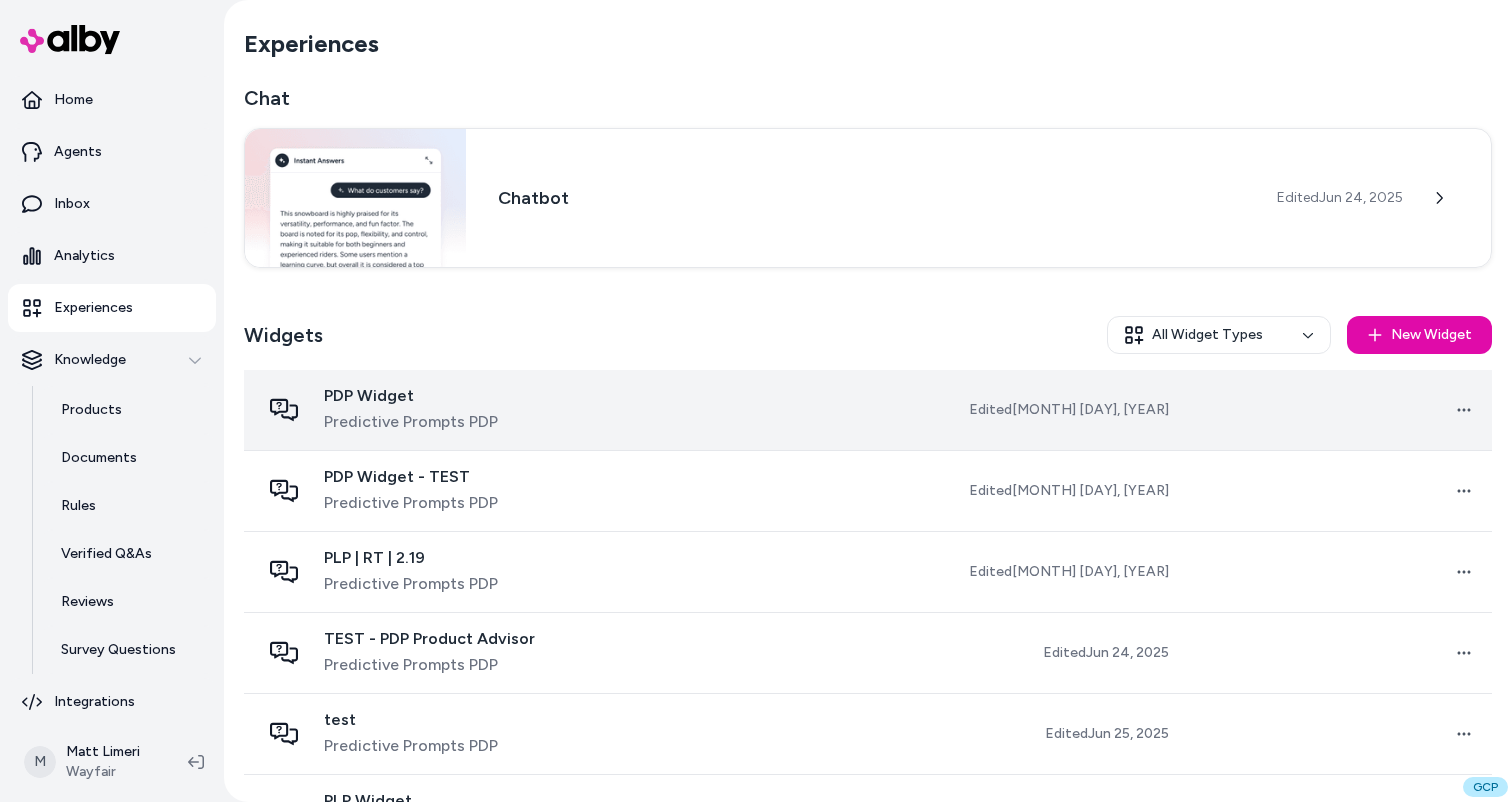 scroll, scrollTop: 69, scrollLeft: 0, axis: vertical 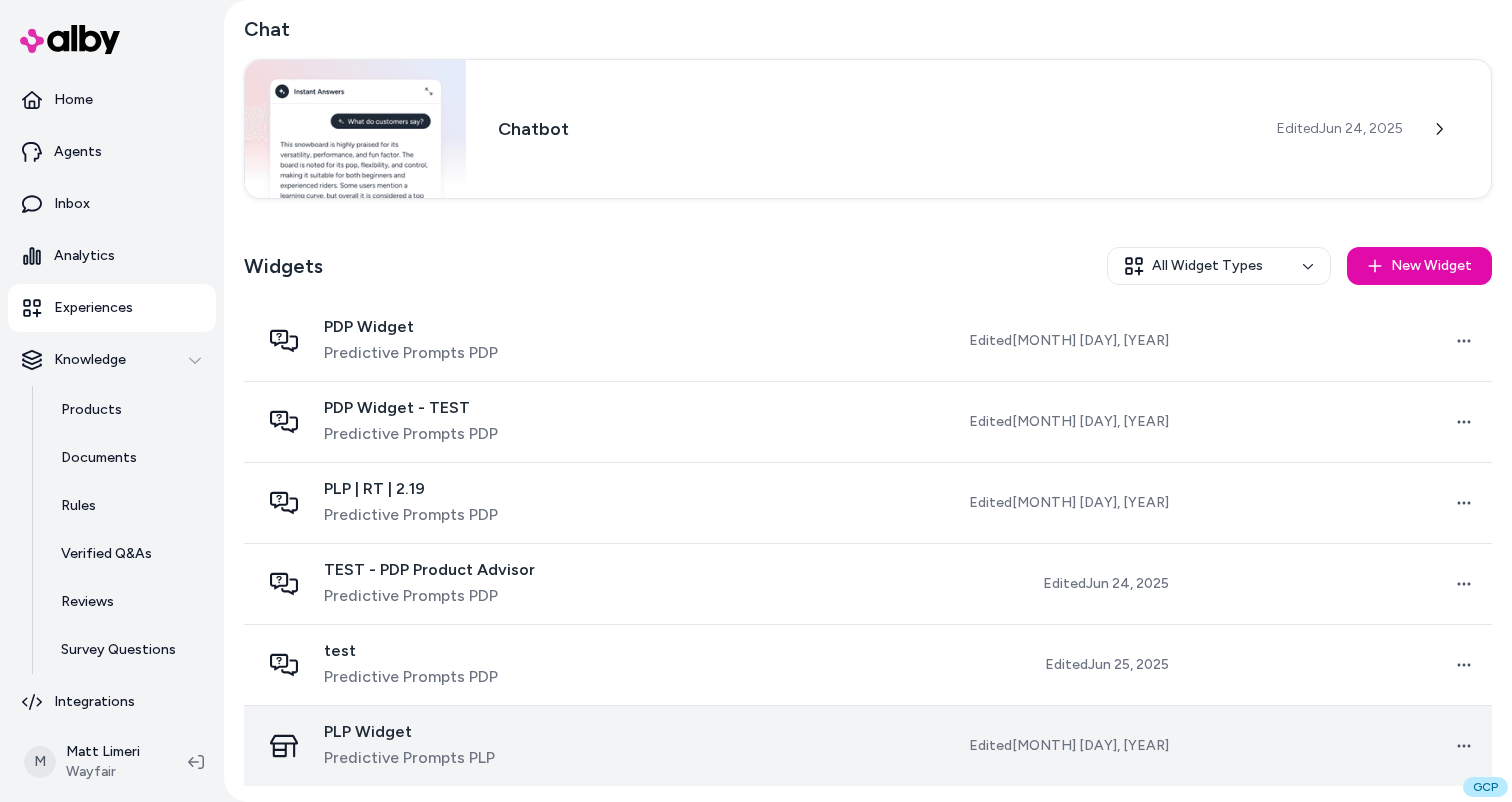 click on "Predictive Prompts PLP" at bounding box center (409, 758) 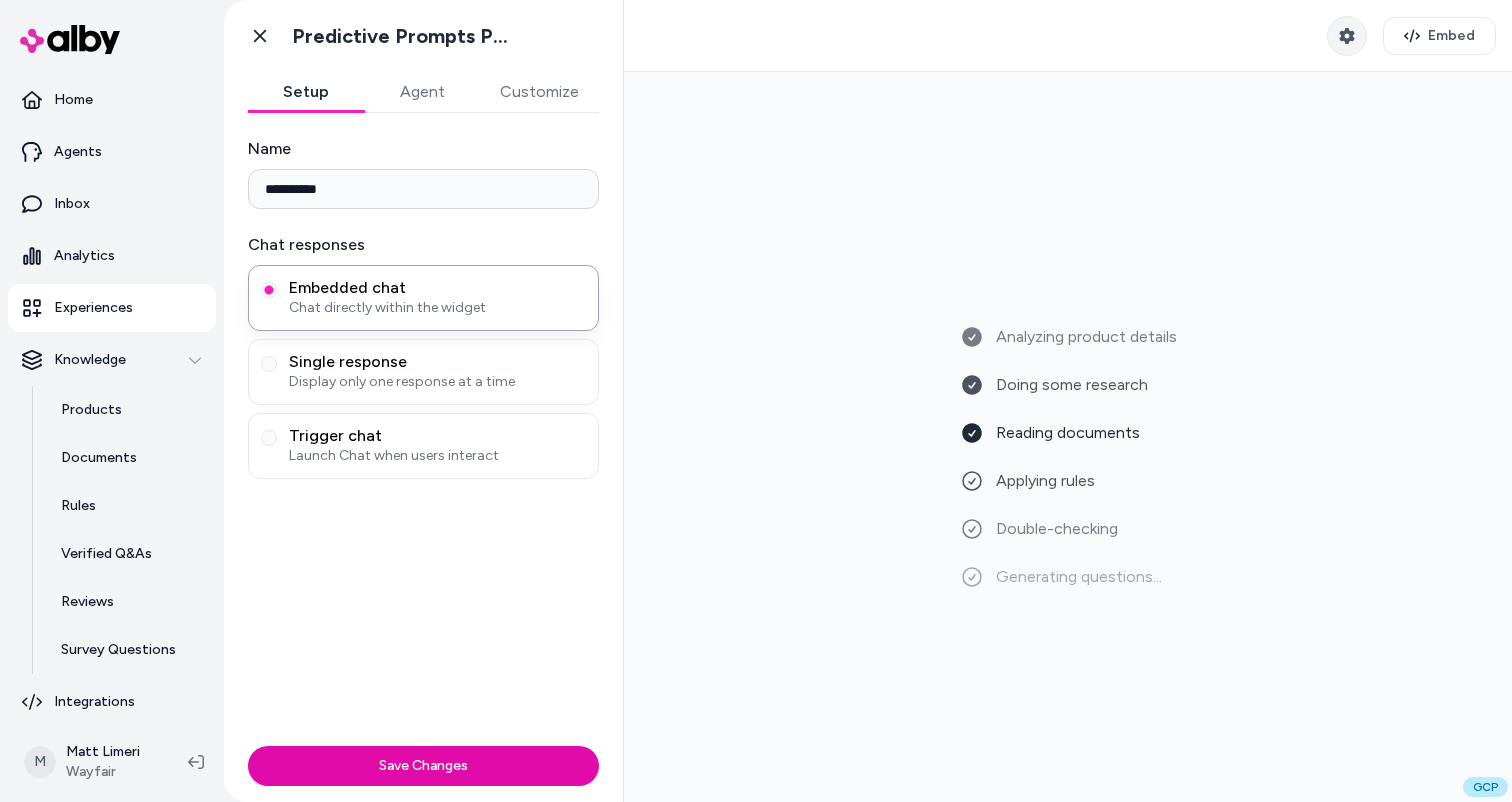 click 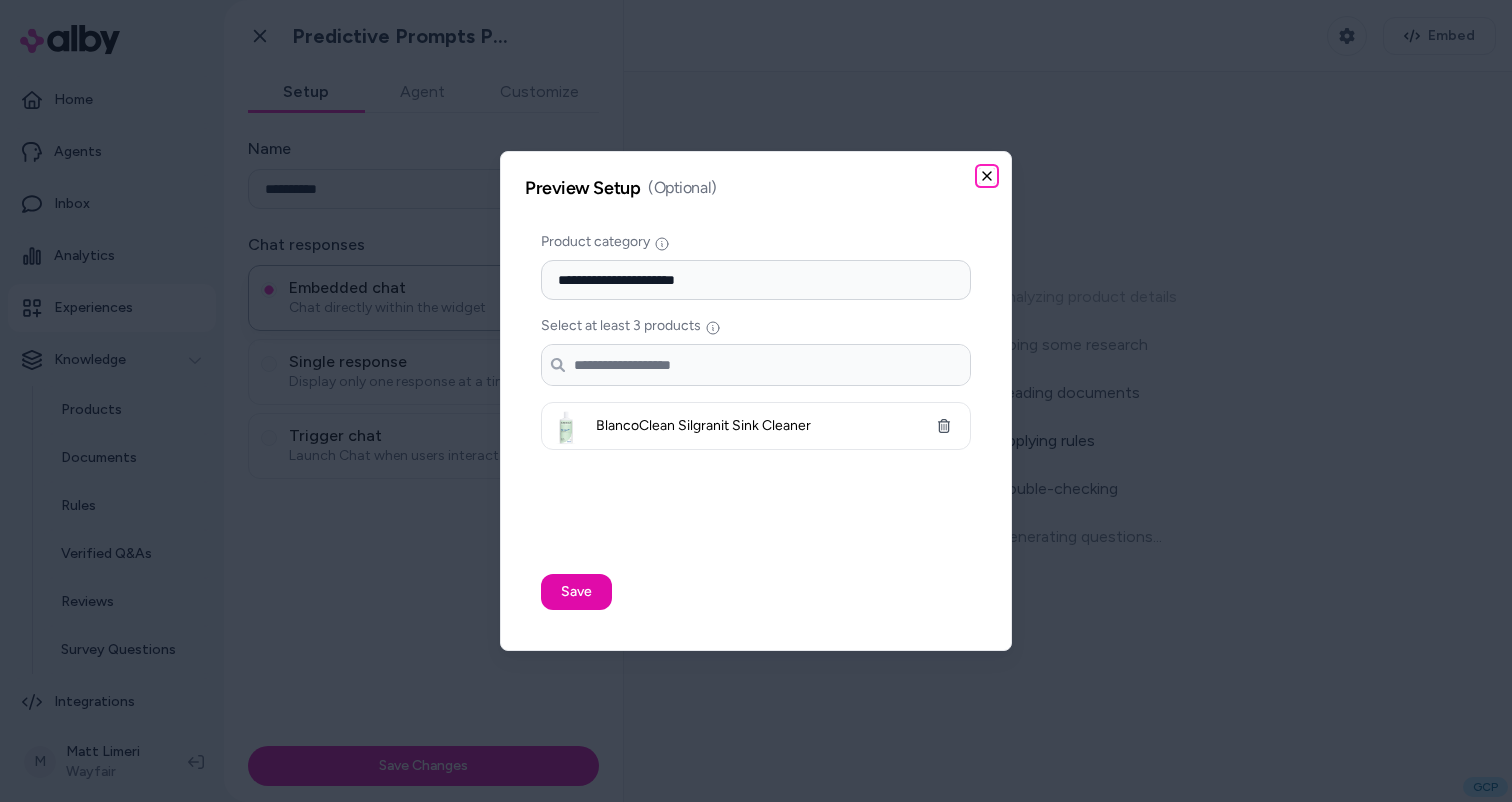 click 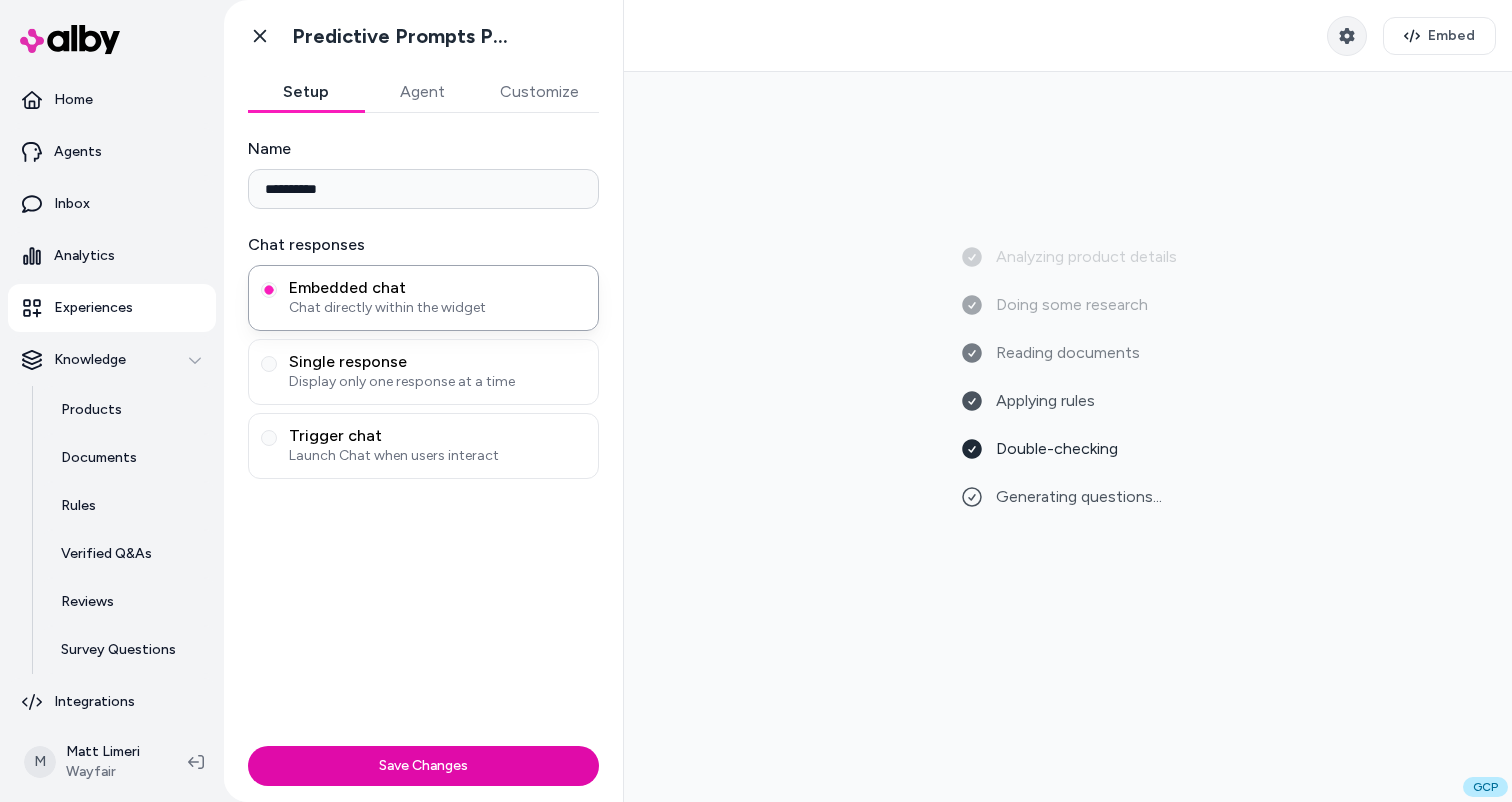 click at bounding box center (1347, 36) 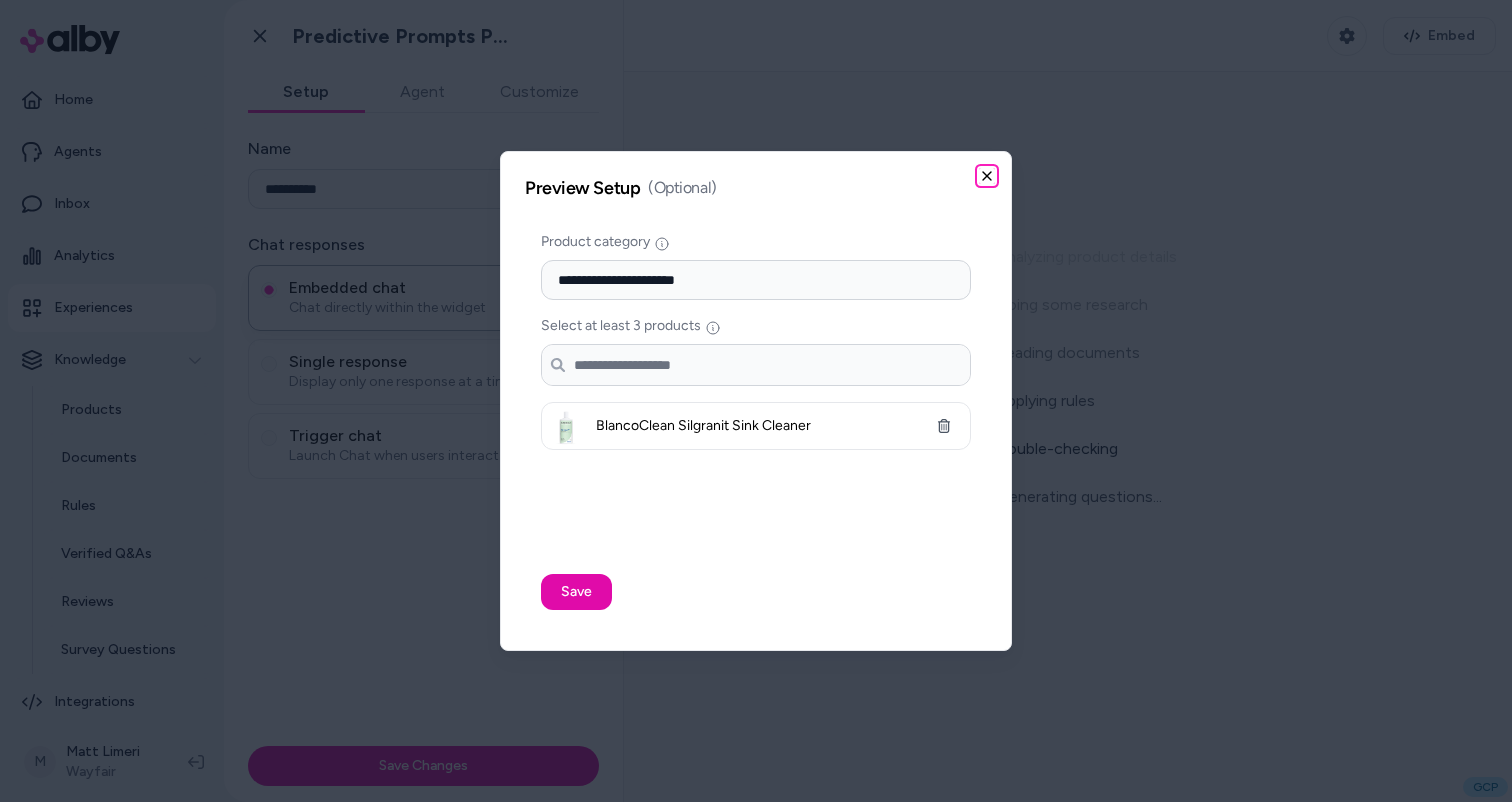 click 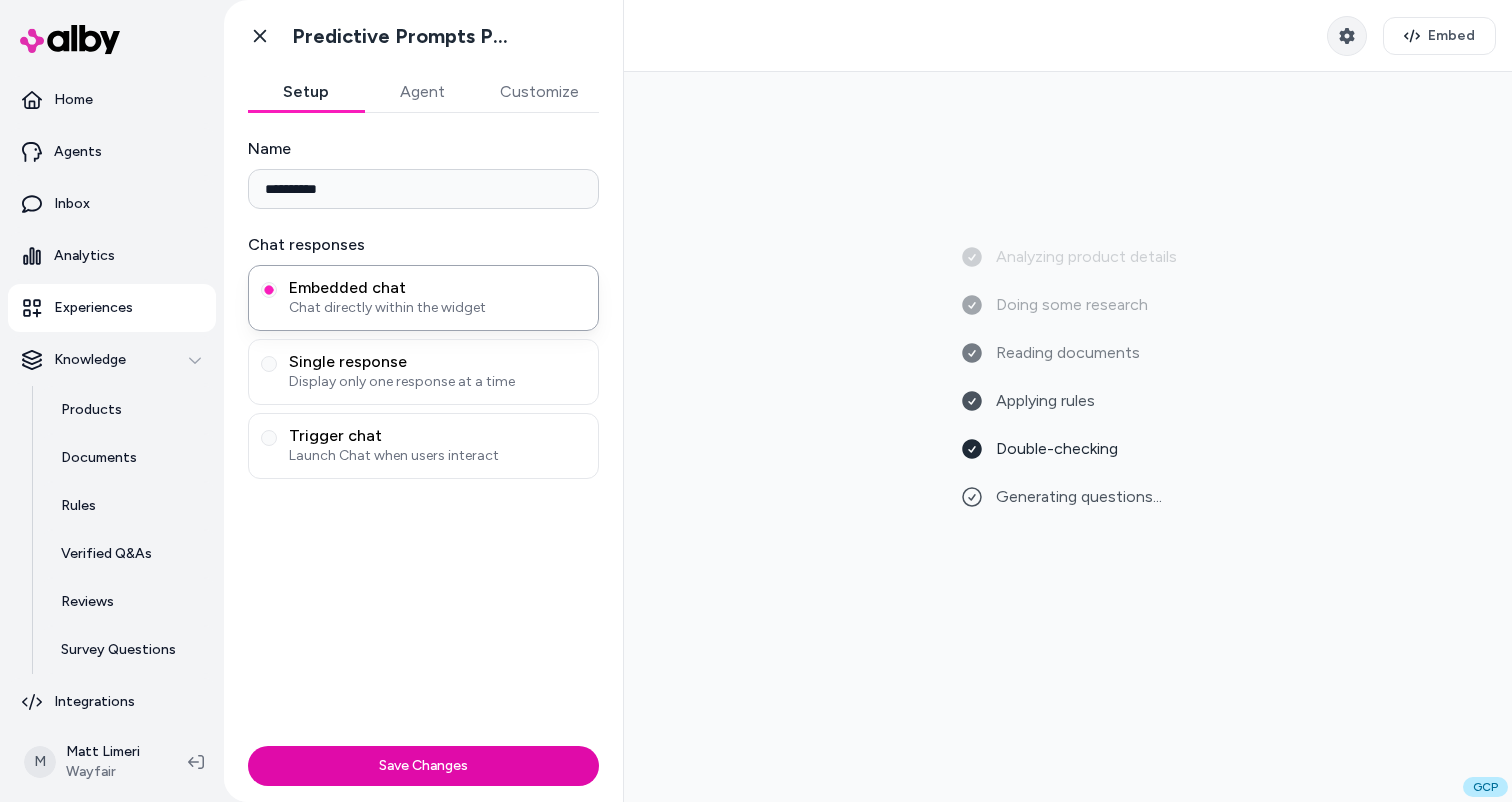 click 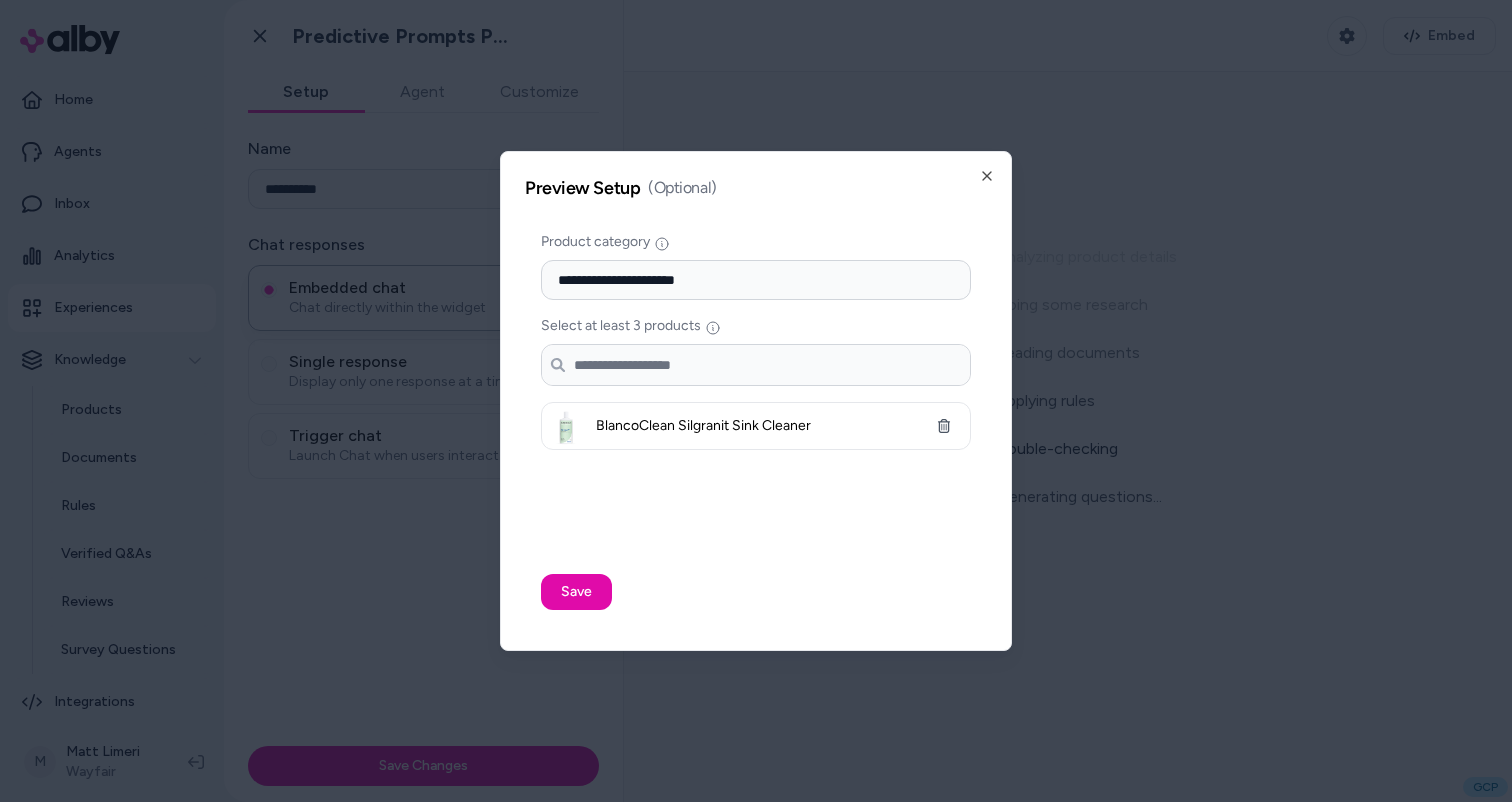 click on "Search products..." at bounding box center (756, 365) 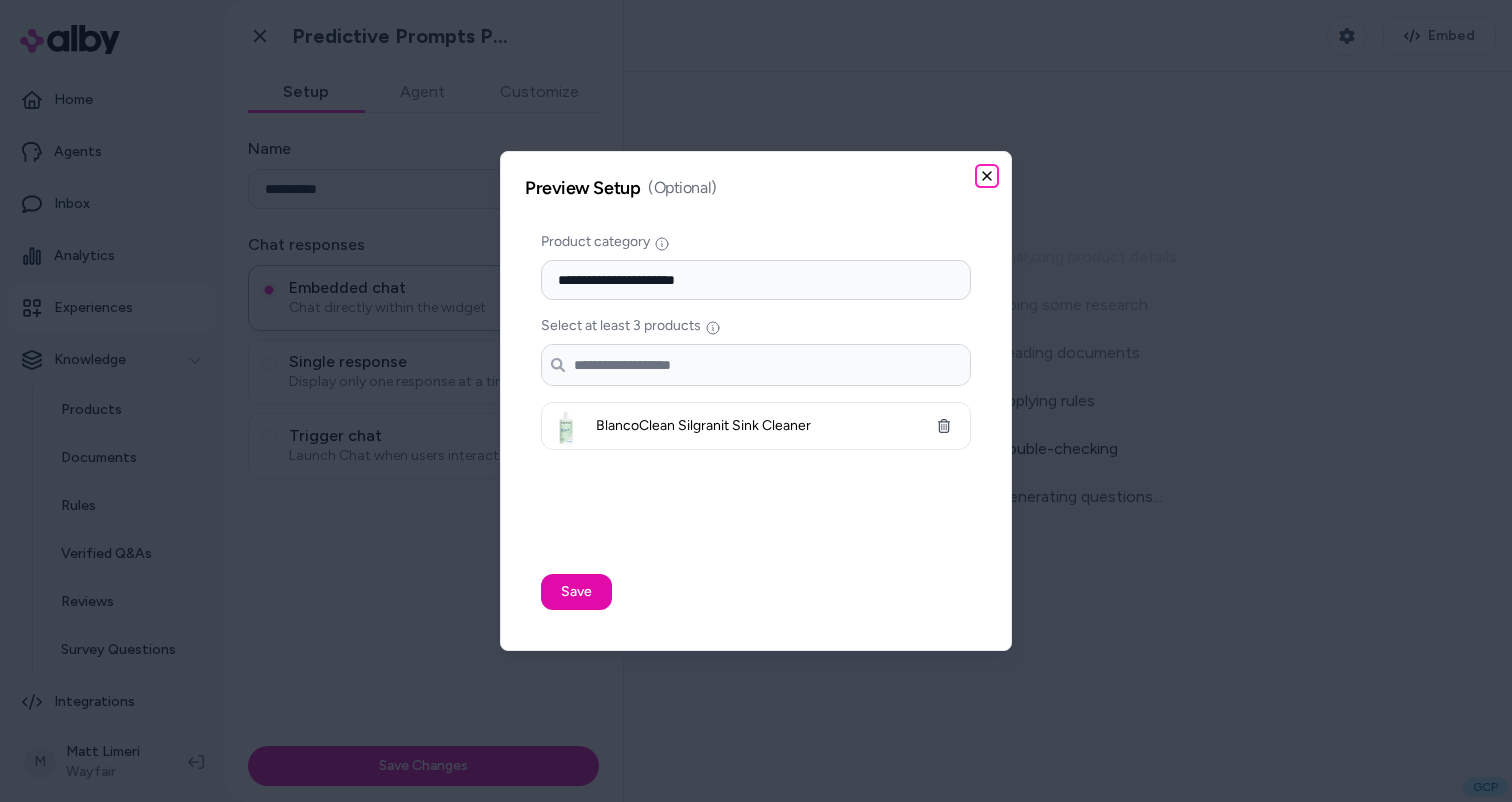 click 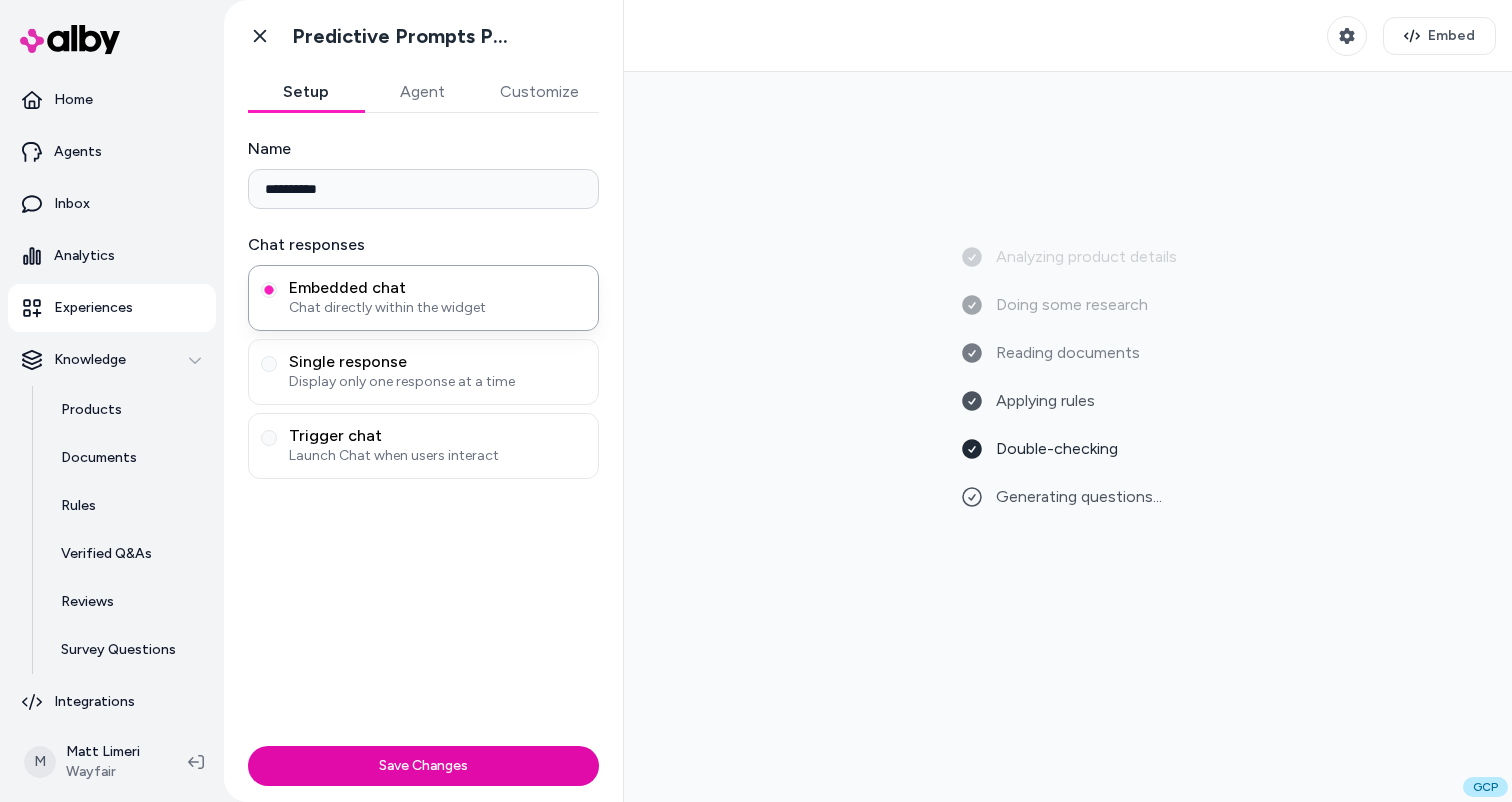 type 